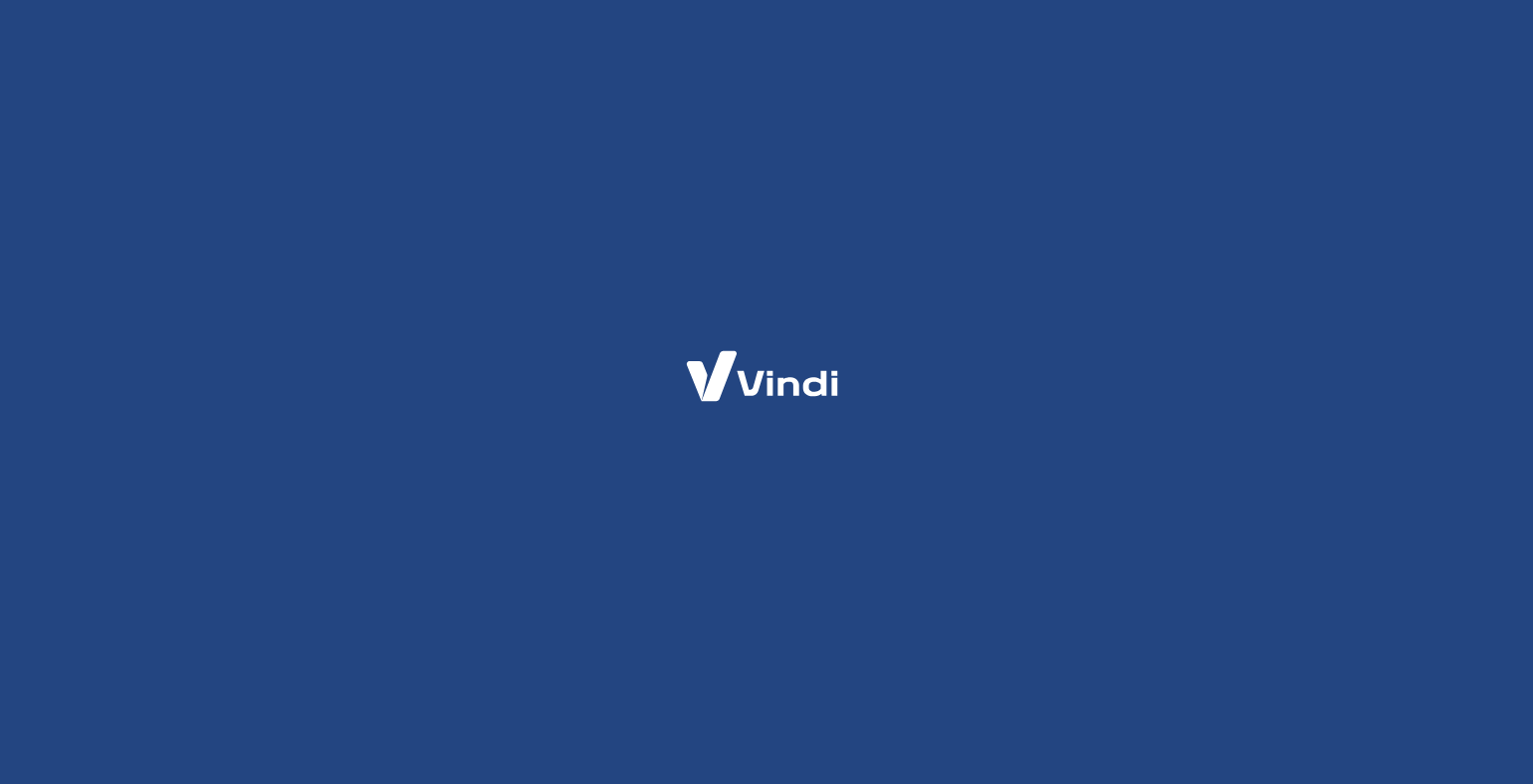scroll, scrollTop: 0, scrollLeft: 0, axis: both 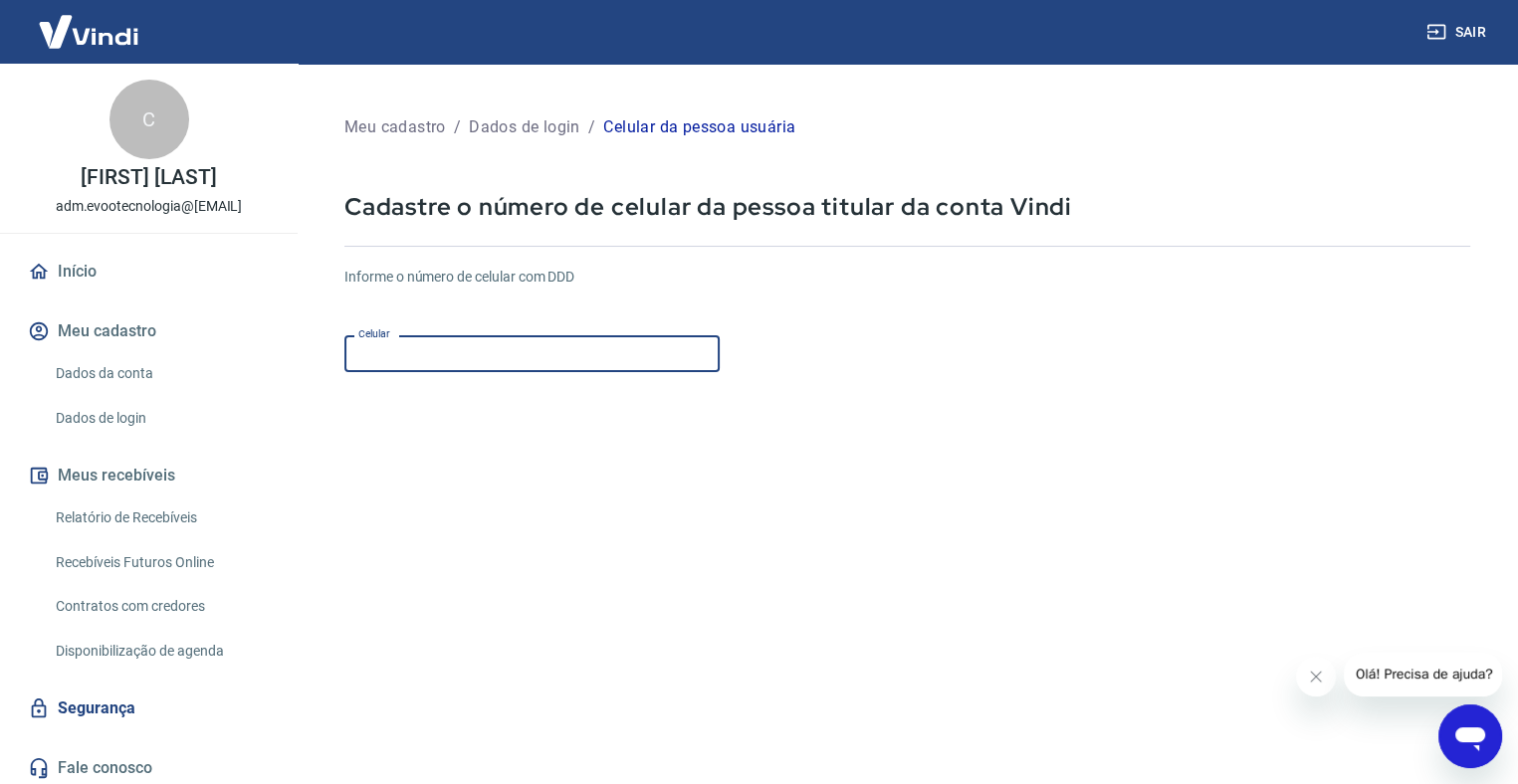 click on "Celular" at bounding box center [532, 353] 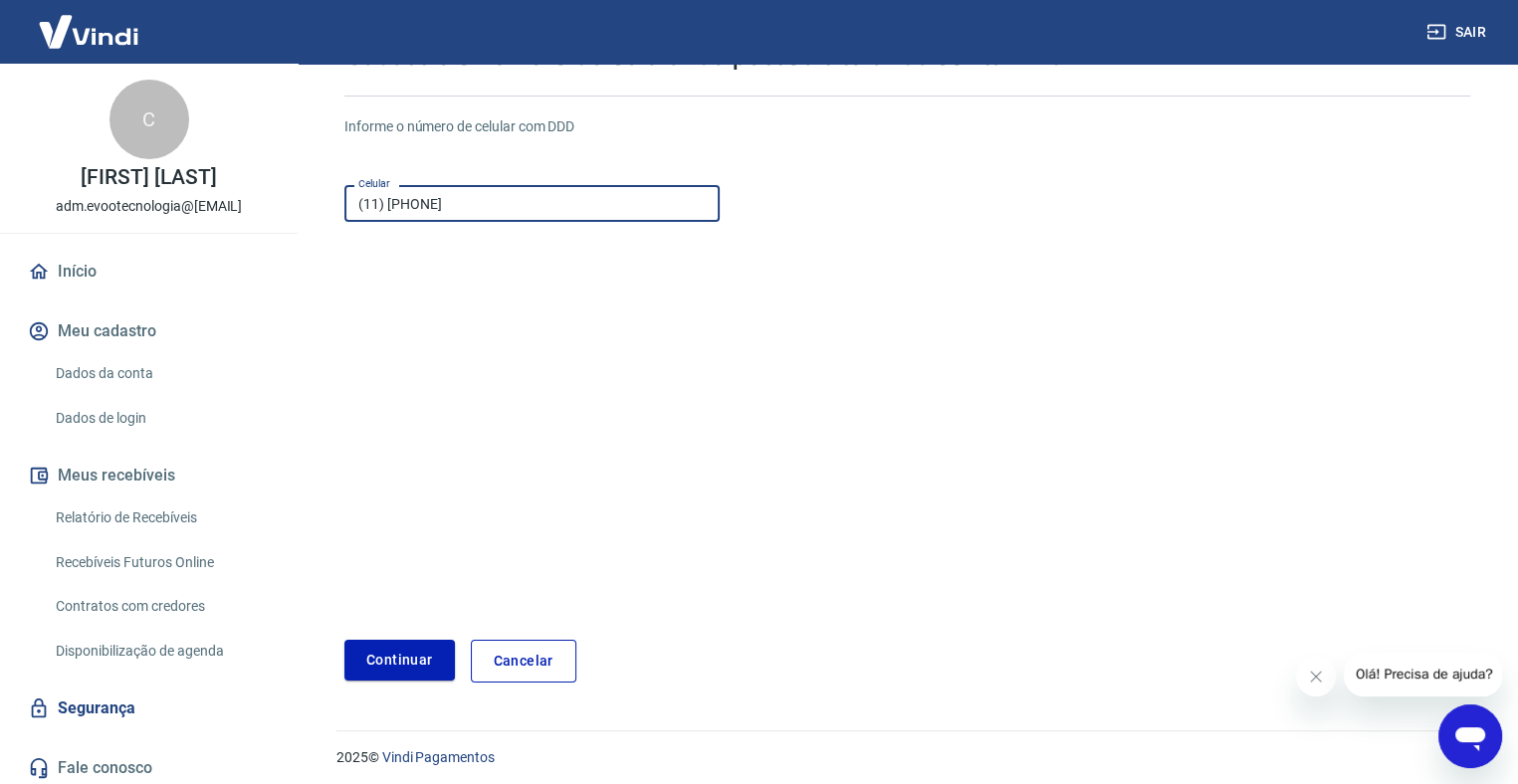 scroll, scrollTop: 157, scrollLeft: 0, axis: vertical 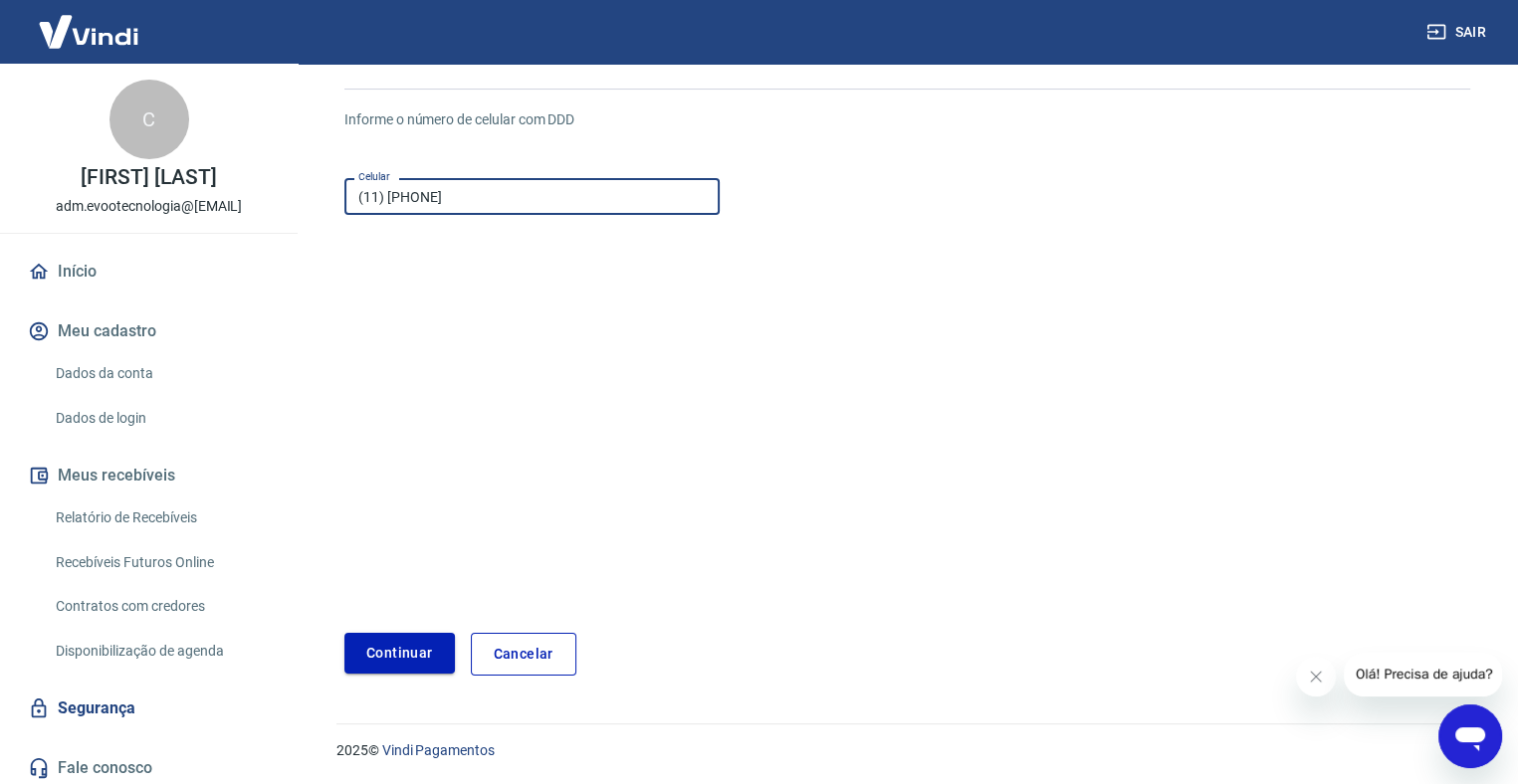 click on "Continuar" at bounding box center (399, 653) 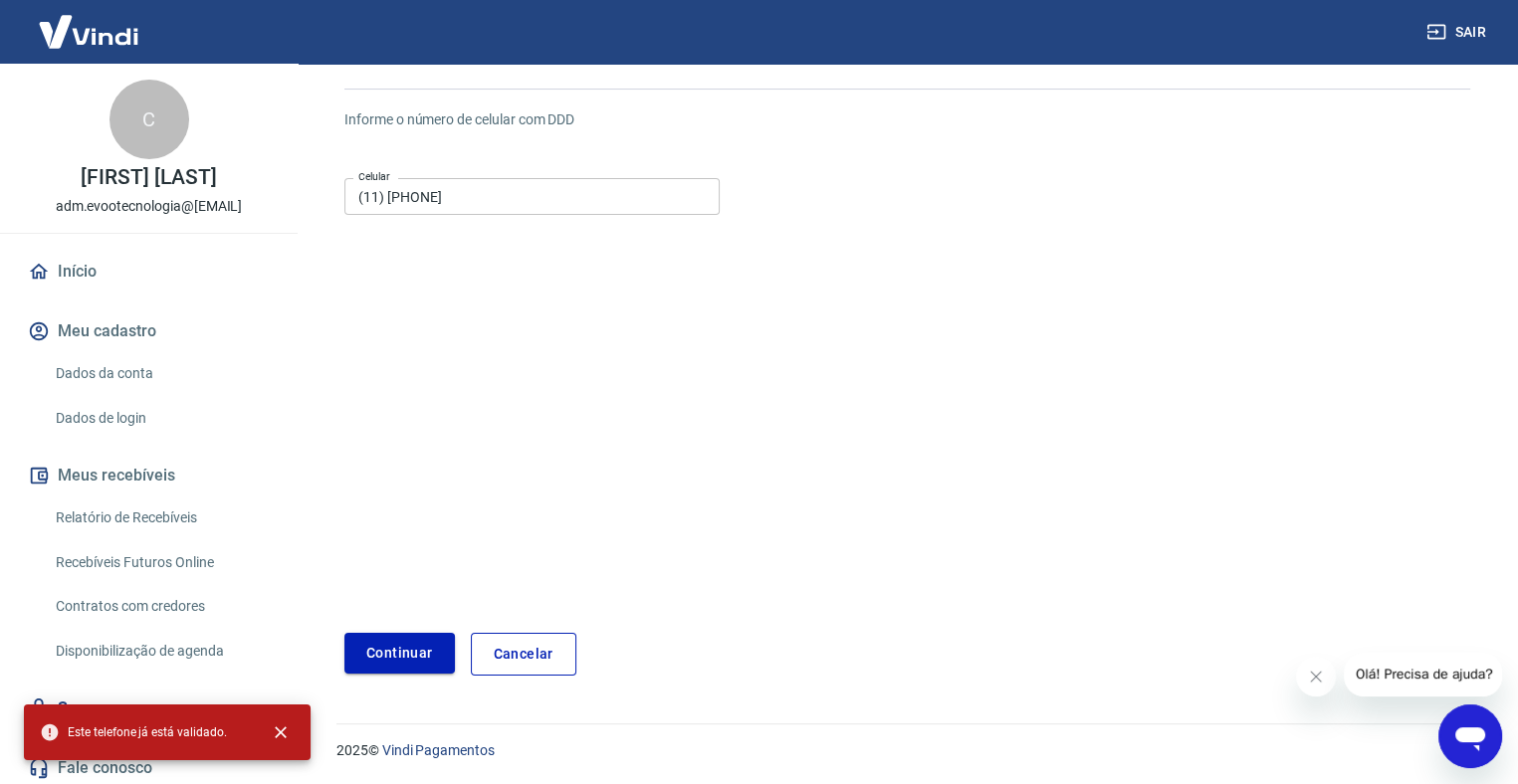 click on "Continuar" at bounding box center [399, 653] 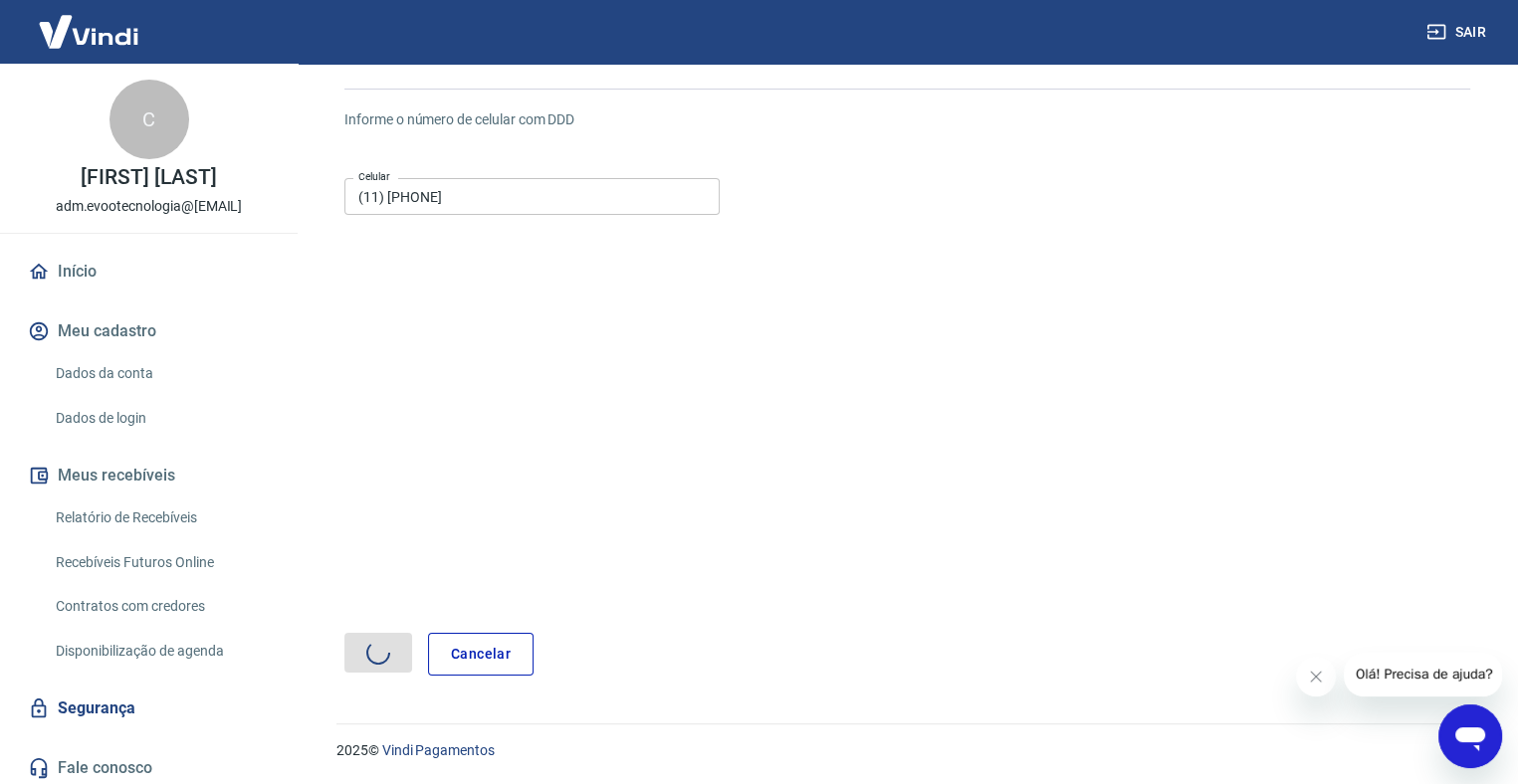 click on "Cancelar" at bounding box center [907, 654] 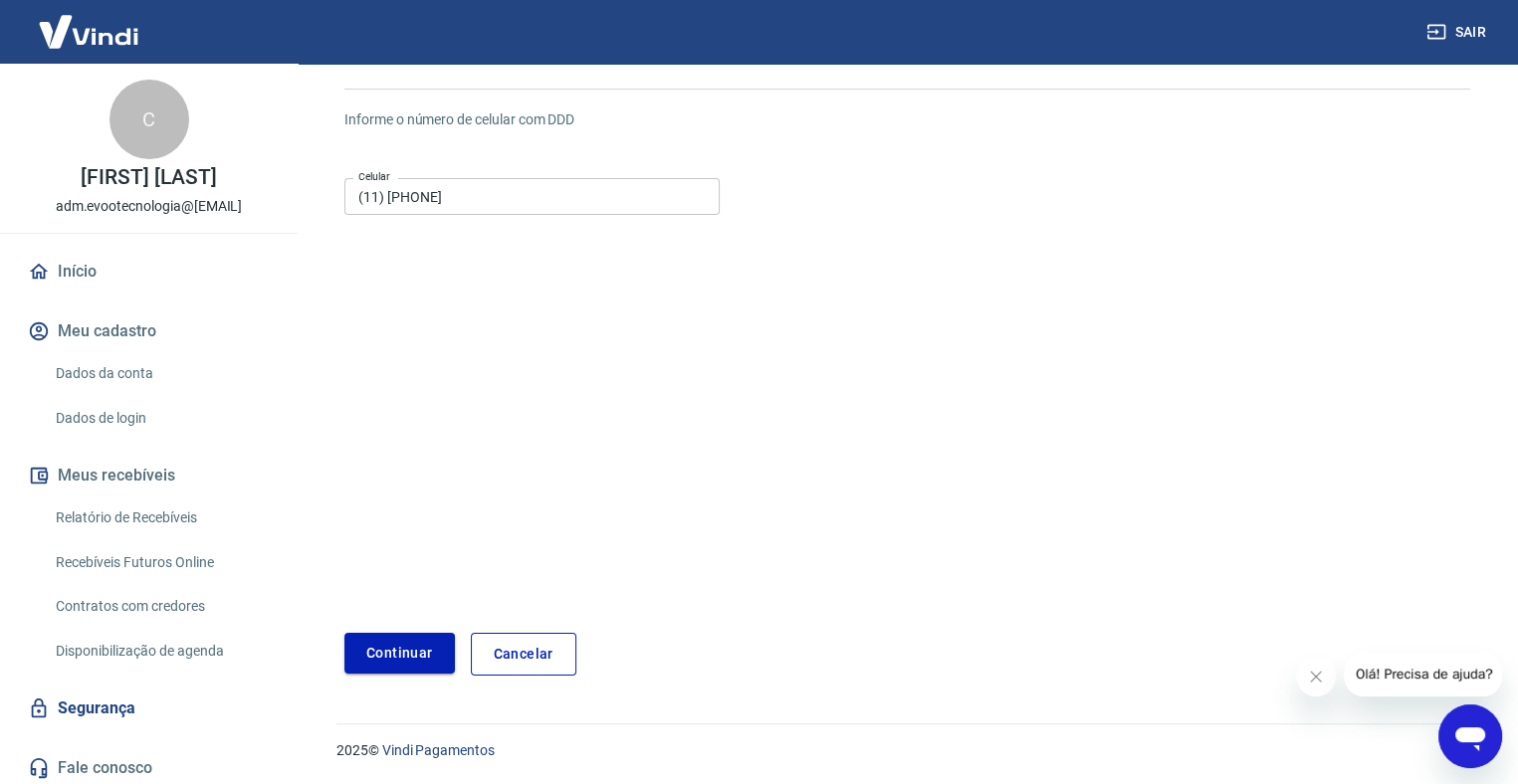 click on "Continuar" at bounding box center (399, 653) 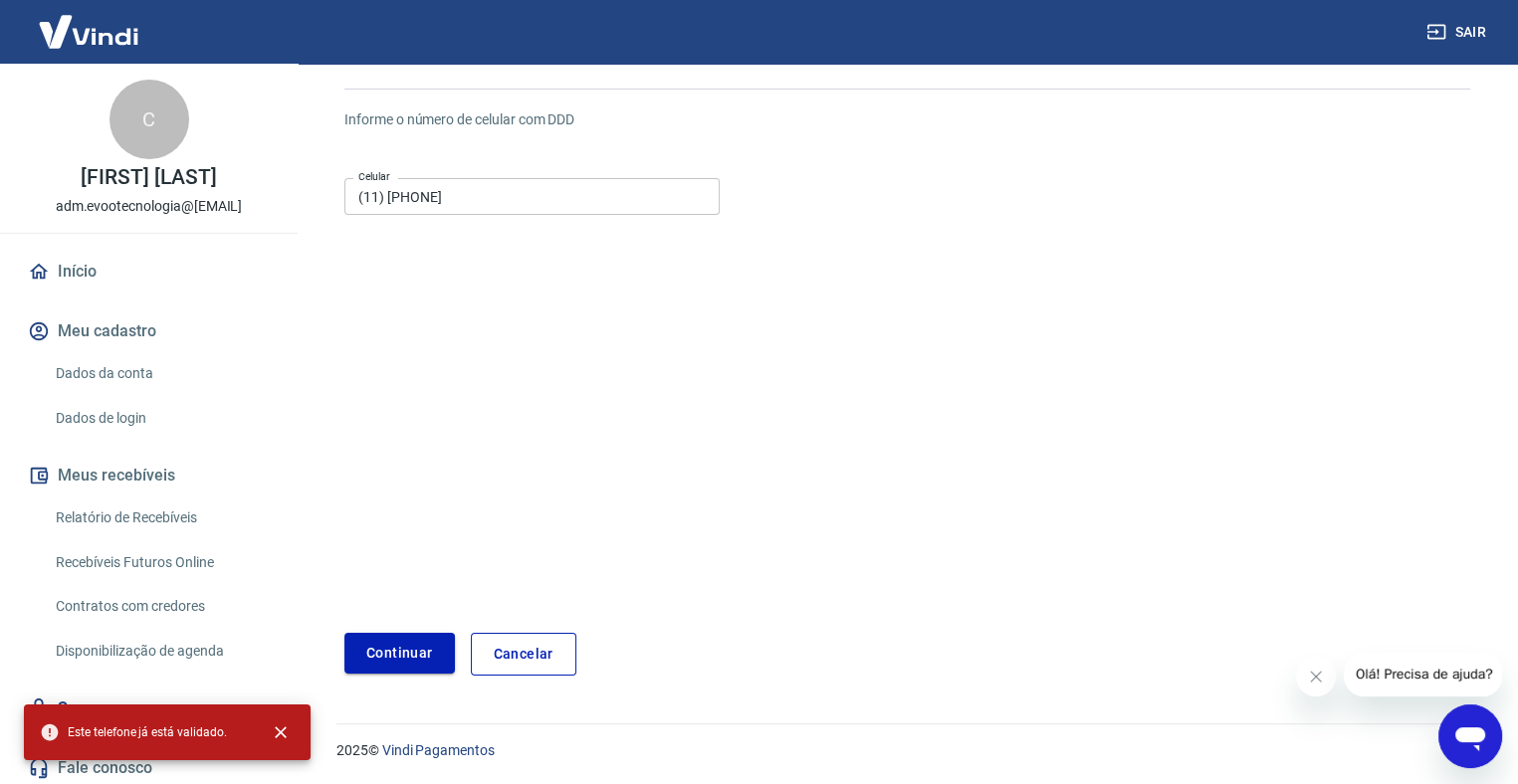 click on "Continuar" at bounding box center (399, 653) 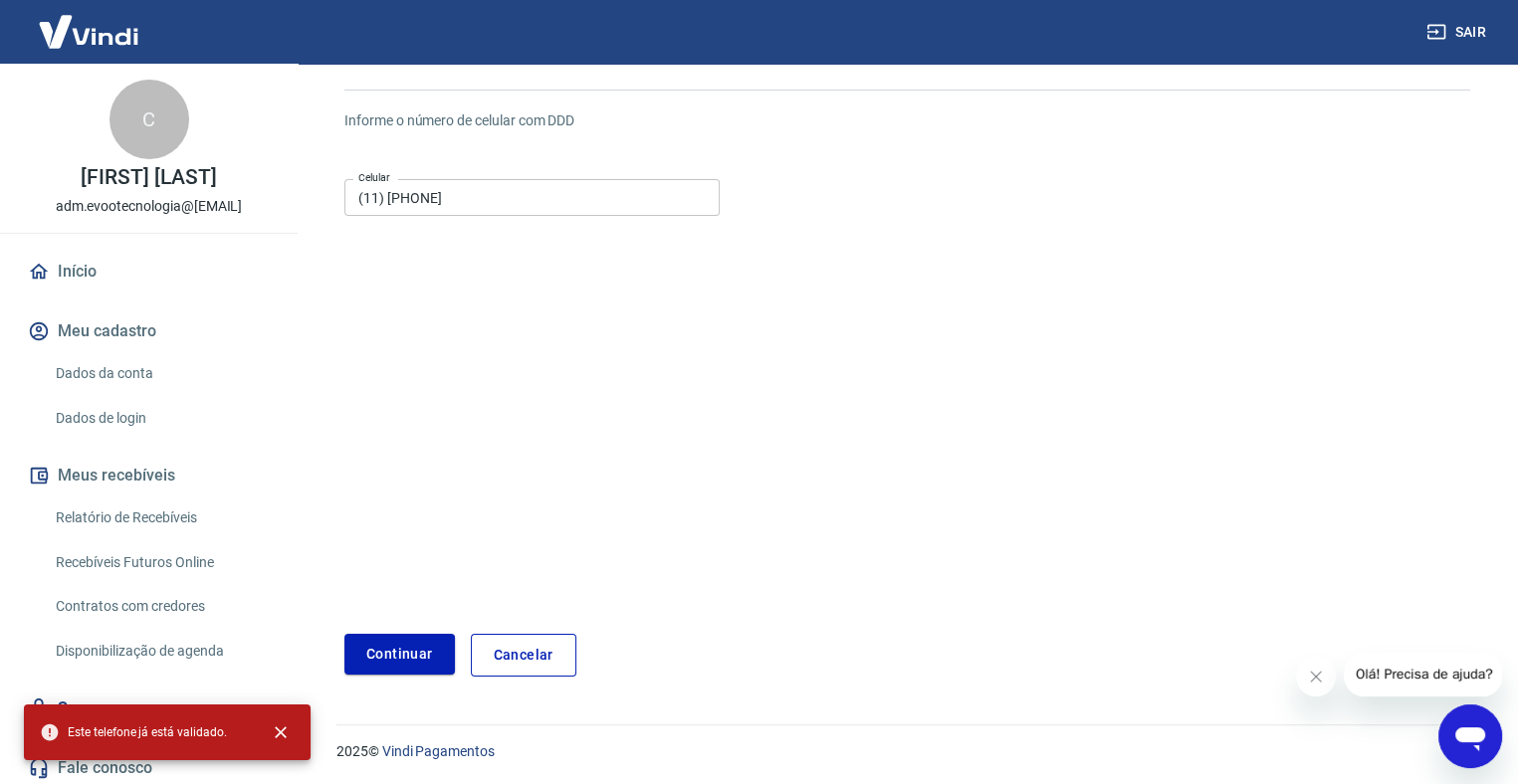 scroll, scrollTop: 157, scrollLeft: 0, axis: vertical 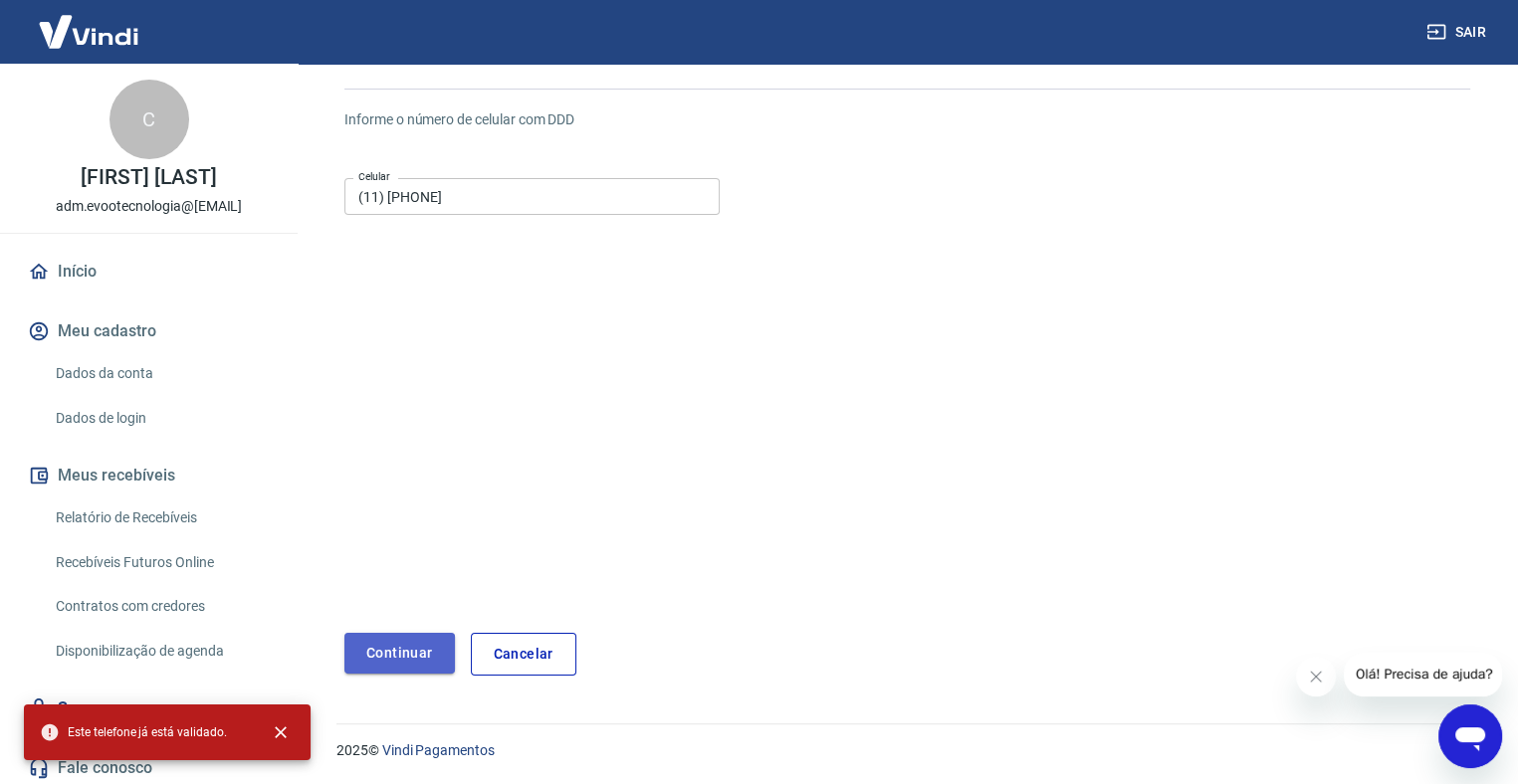 click on "Continuar" at bounding box center (399, 653) 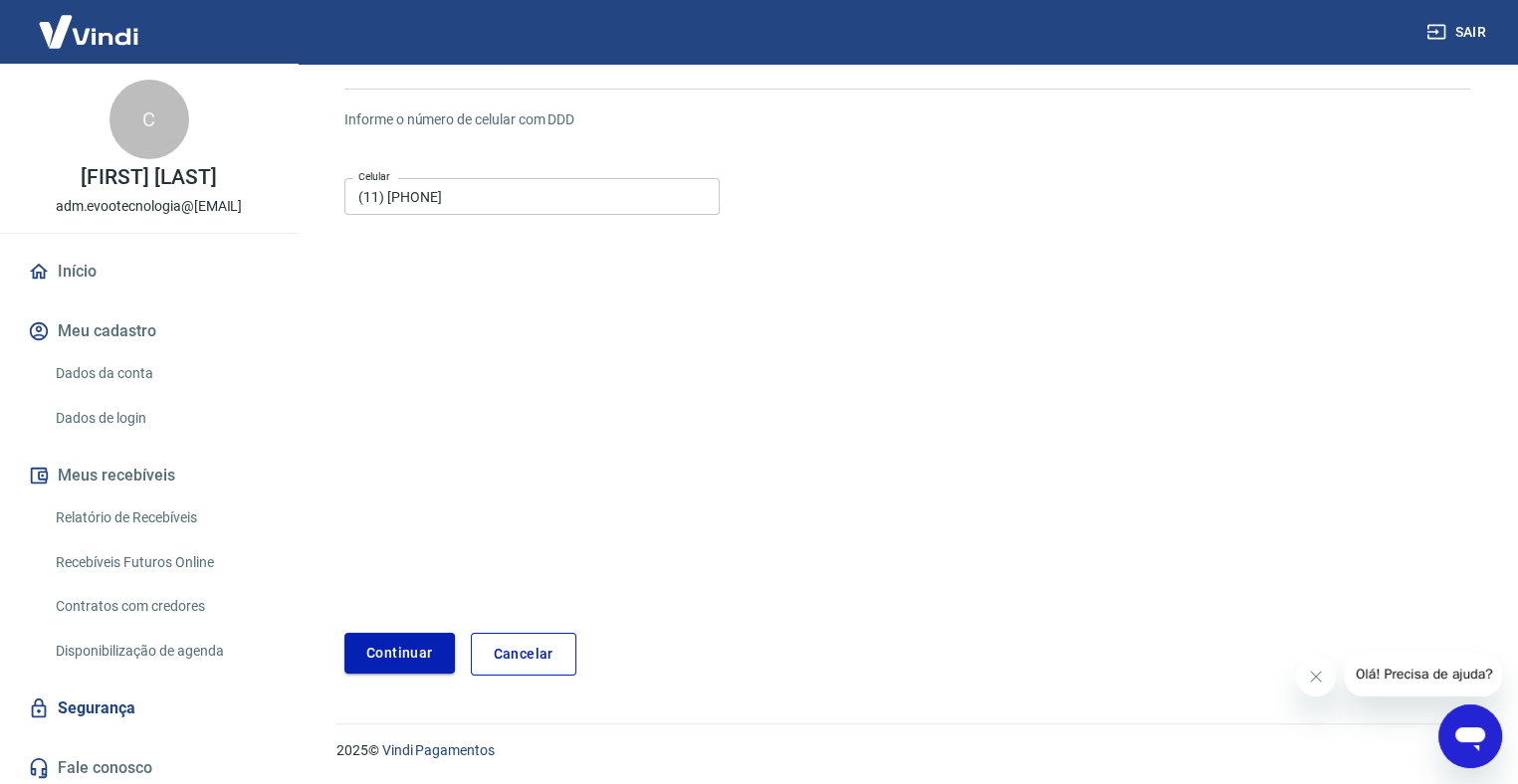 click on "Continuar" at bounding box center (399, 653) 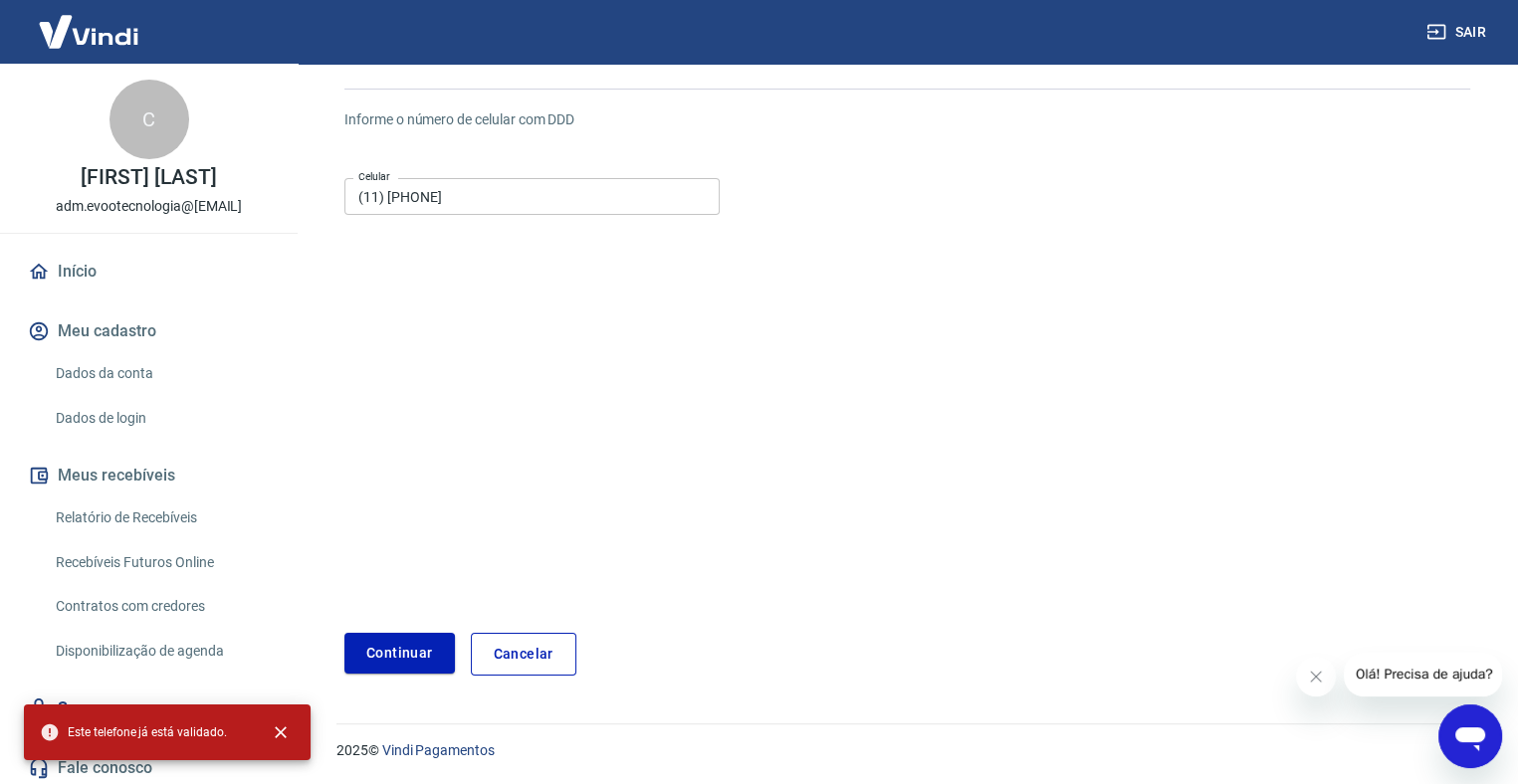 click on "Continuar Cancelar" at bounding box center [907, 654] 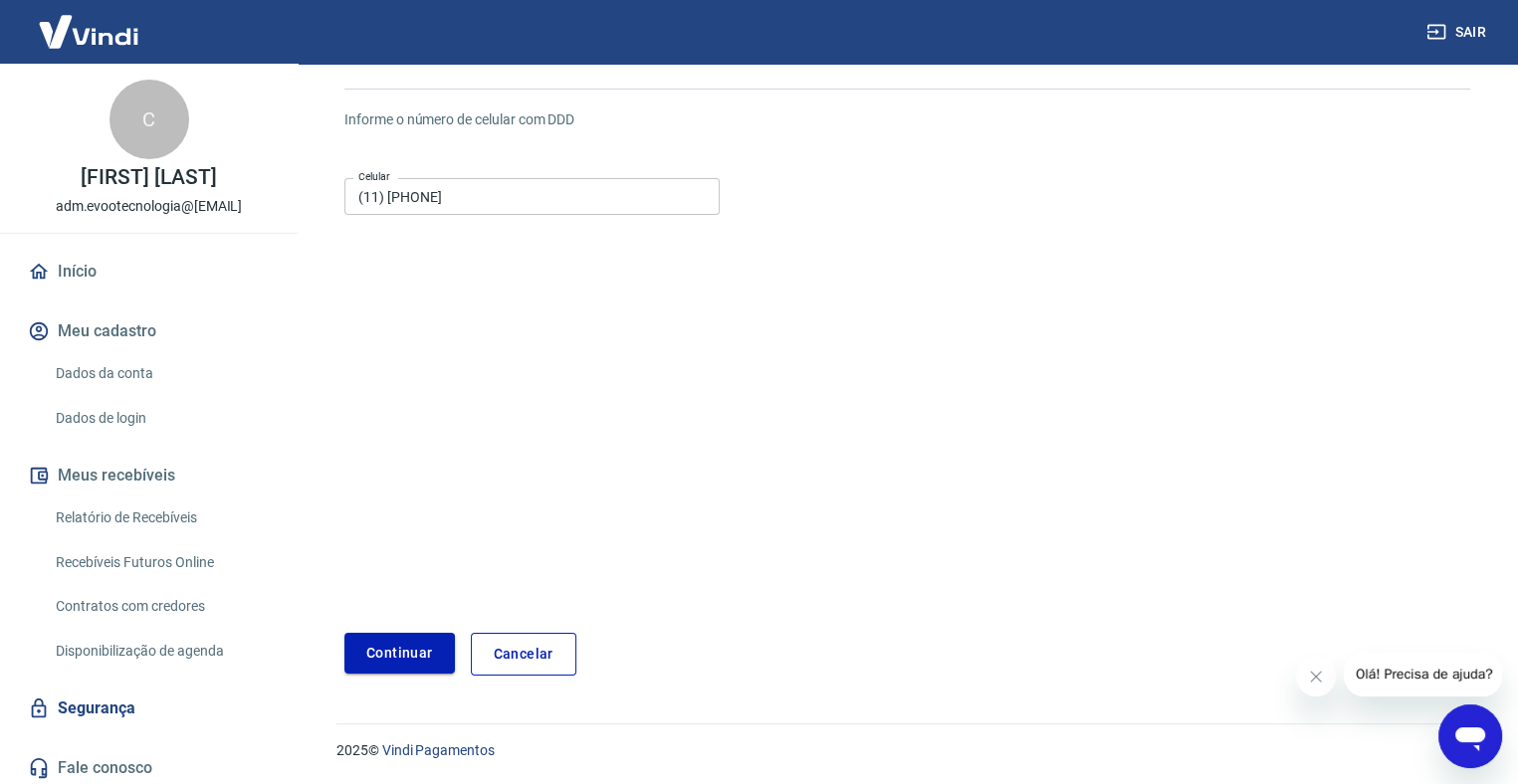 click on "Continuar" at bounding box center (399, 653) 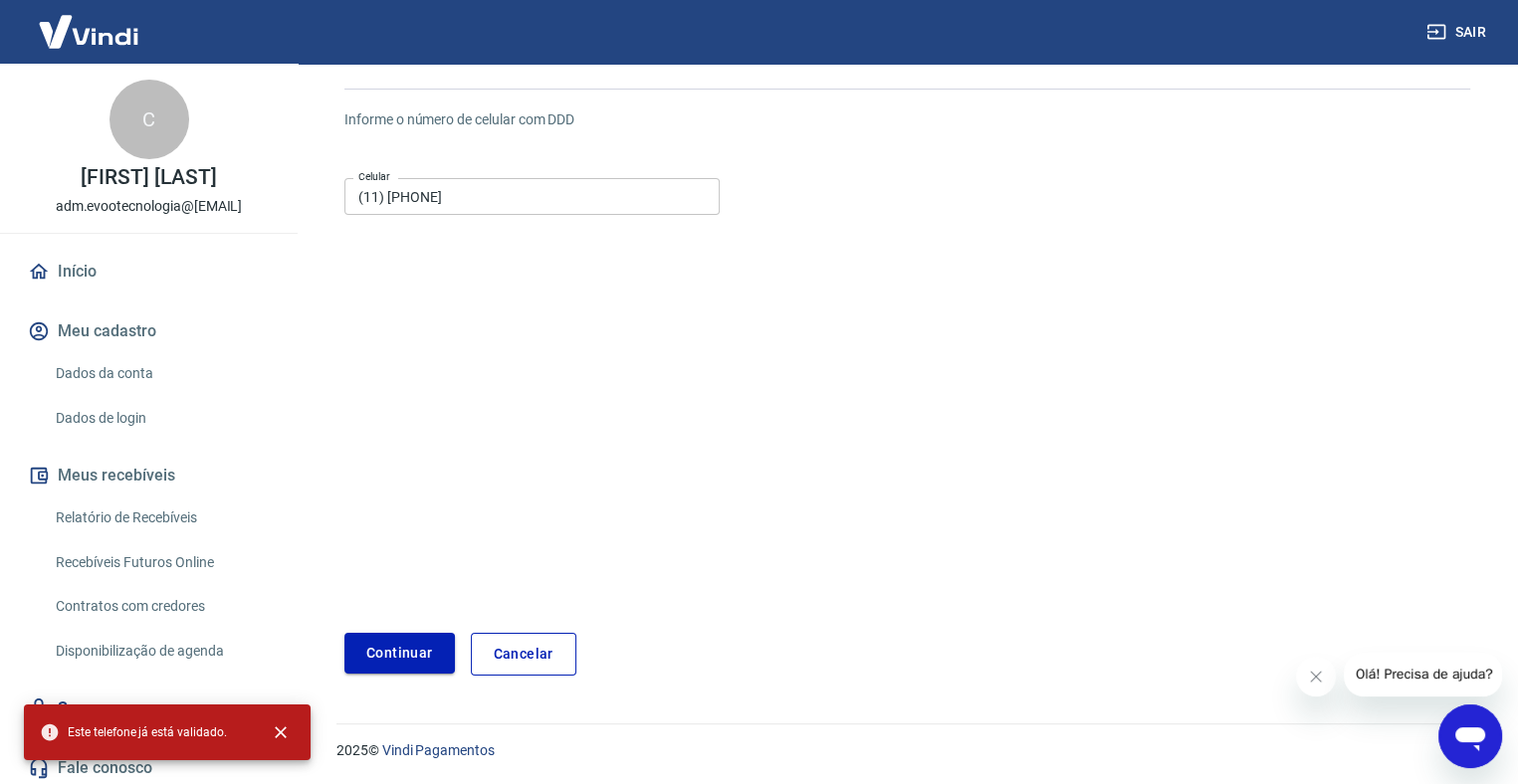 click on "Continuar" at bounding box center (399, 653) 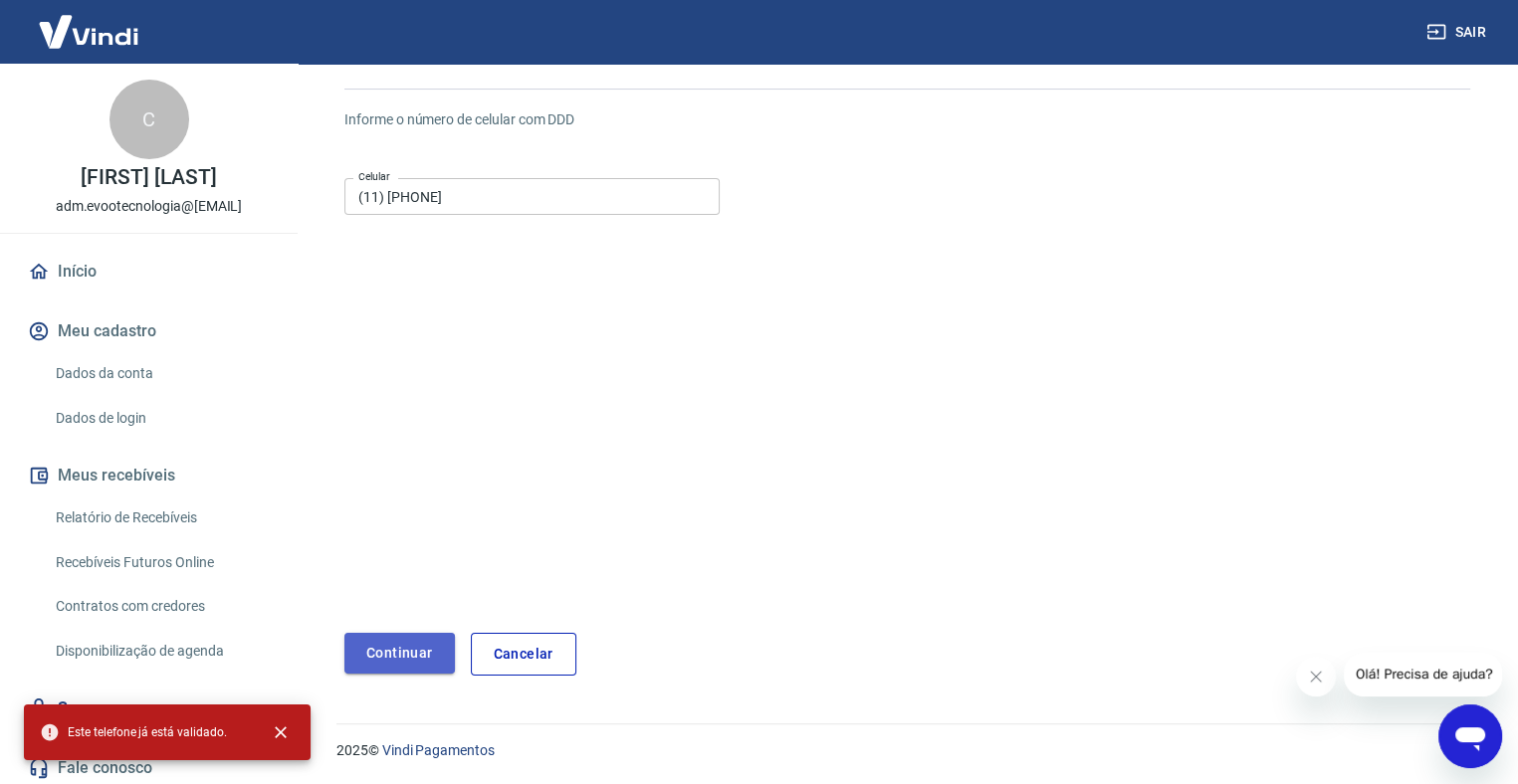 click on "Continuar" at bounding box center [399, 653] 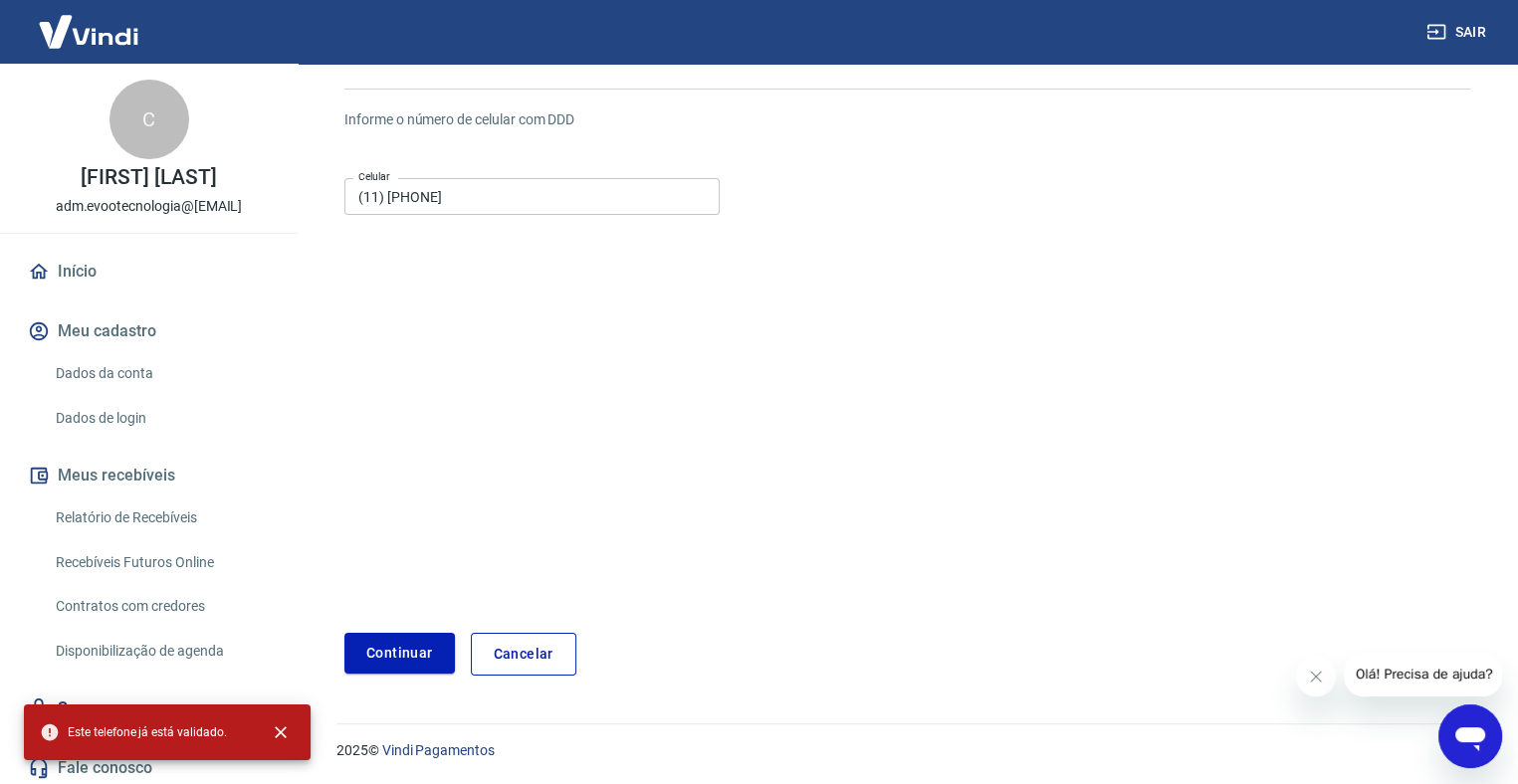 click on "(11) [PHONE]" at bounding box center [532, 196] 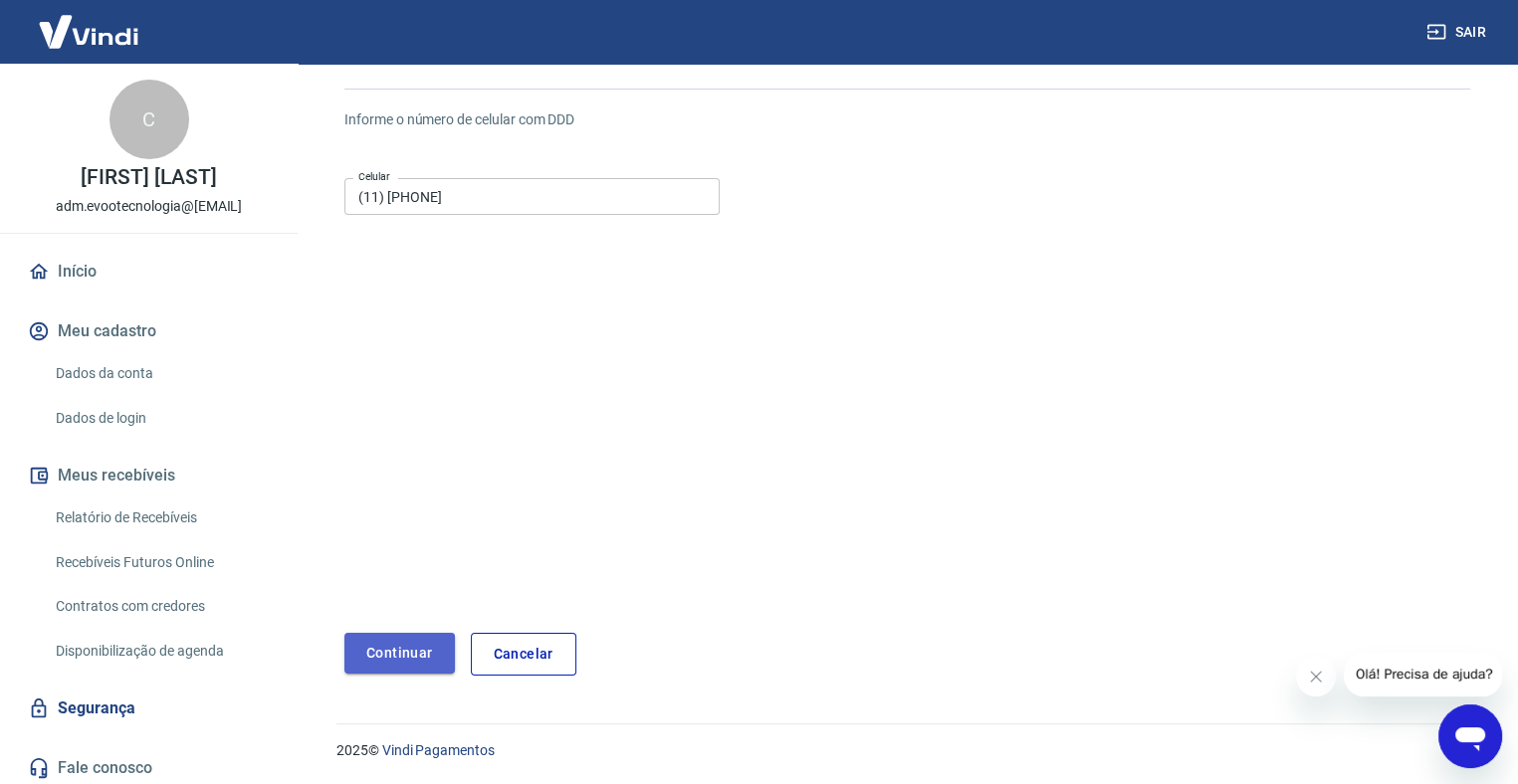 click on "Continuar" at bounding box center (399, 653) 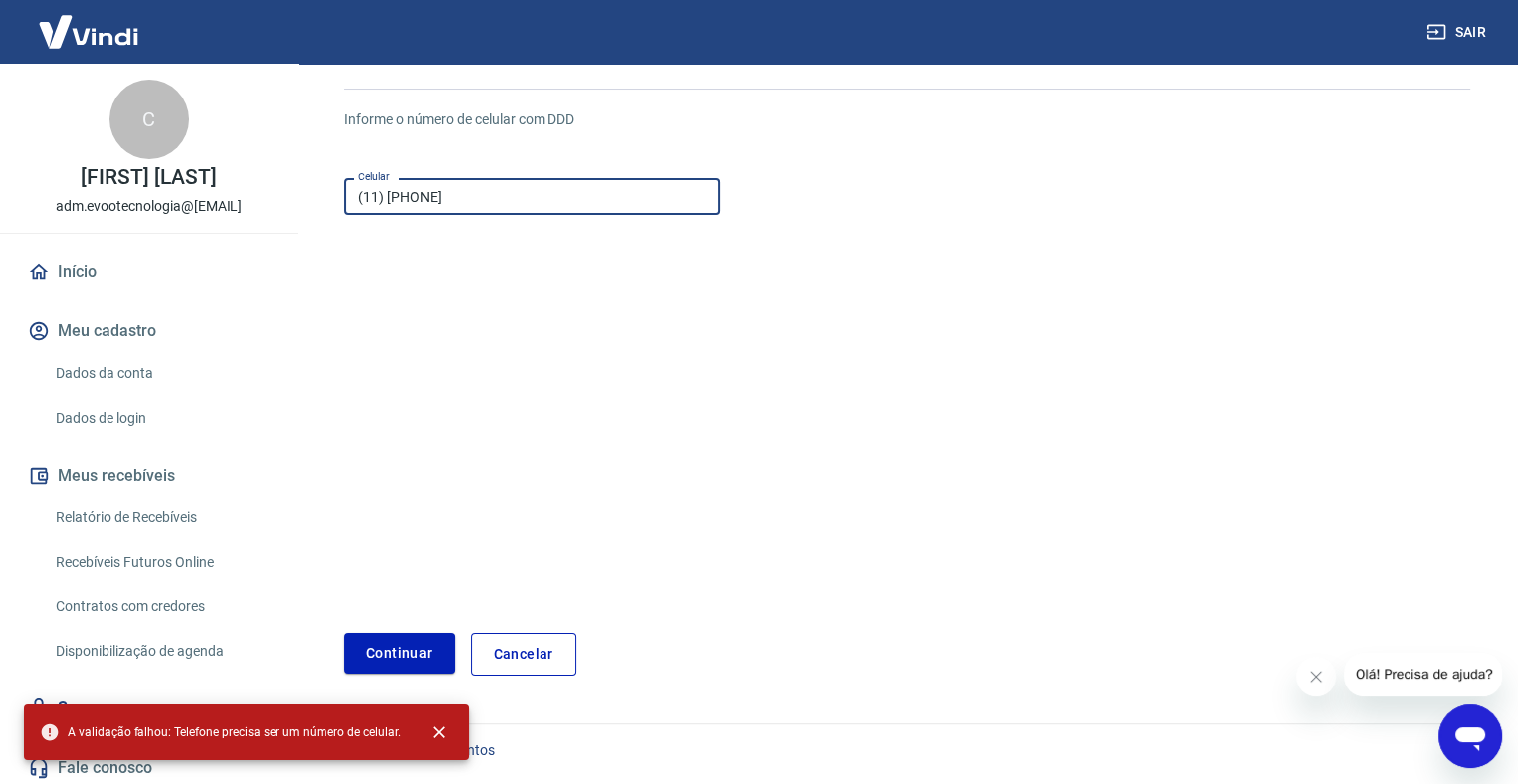 click on "(11) [PHONE]" at bounding box center [532, 196] 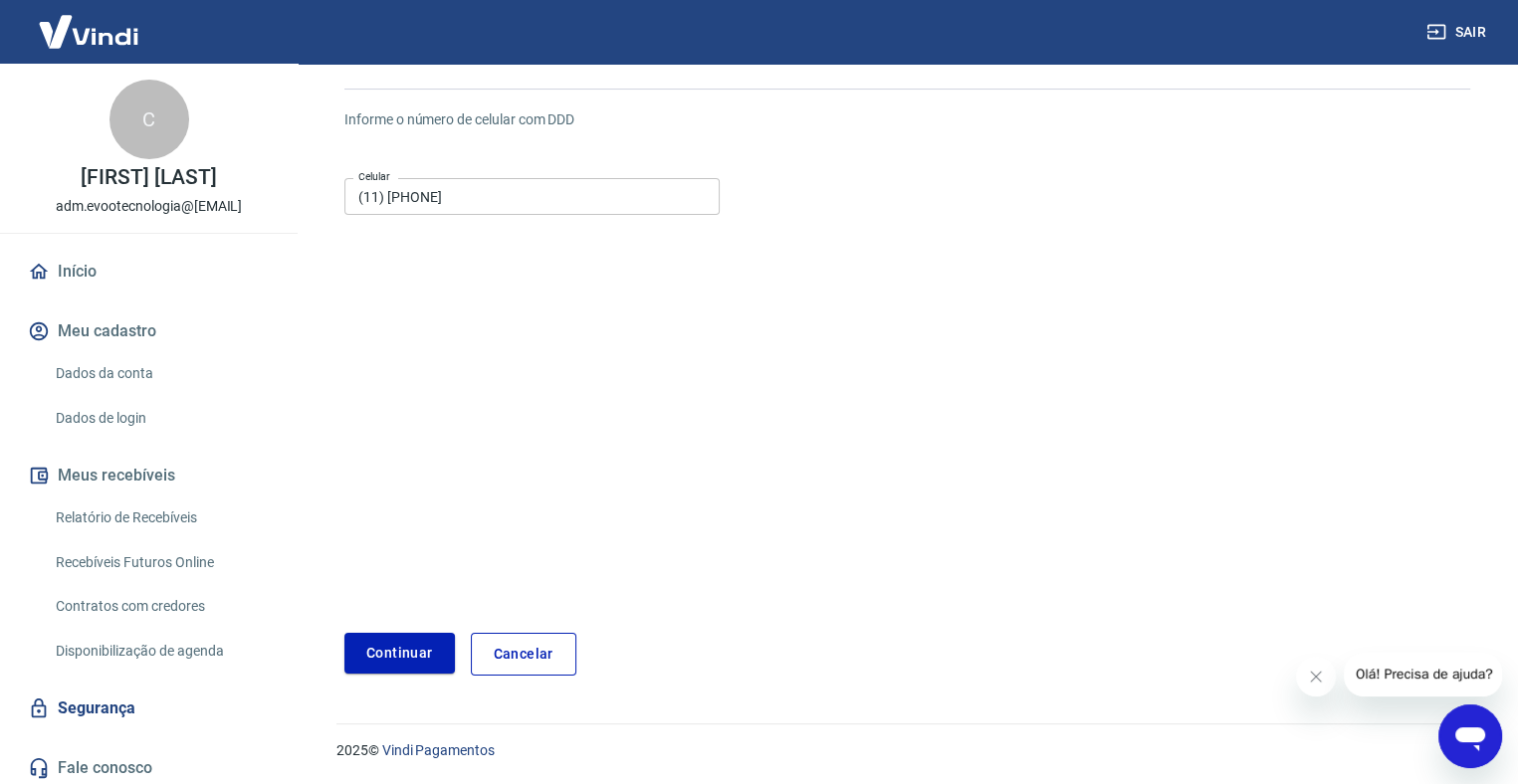 drag, startPoint x: 430, startPoint y: 390, endPoint x: 443, endPoint y: 497, distance: 107.786827 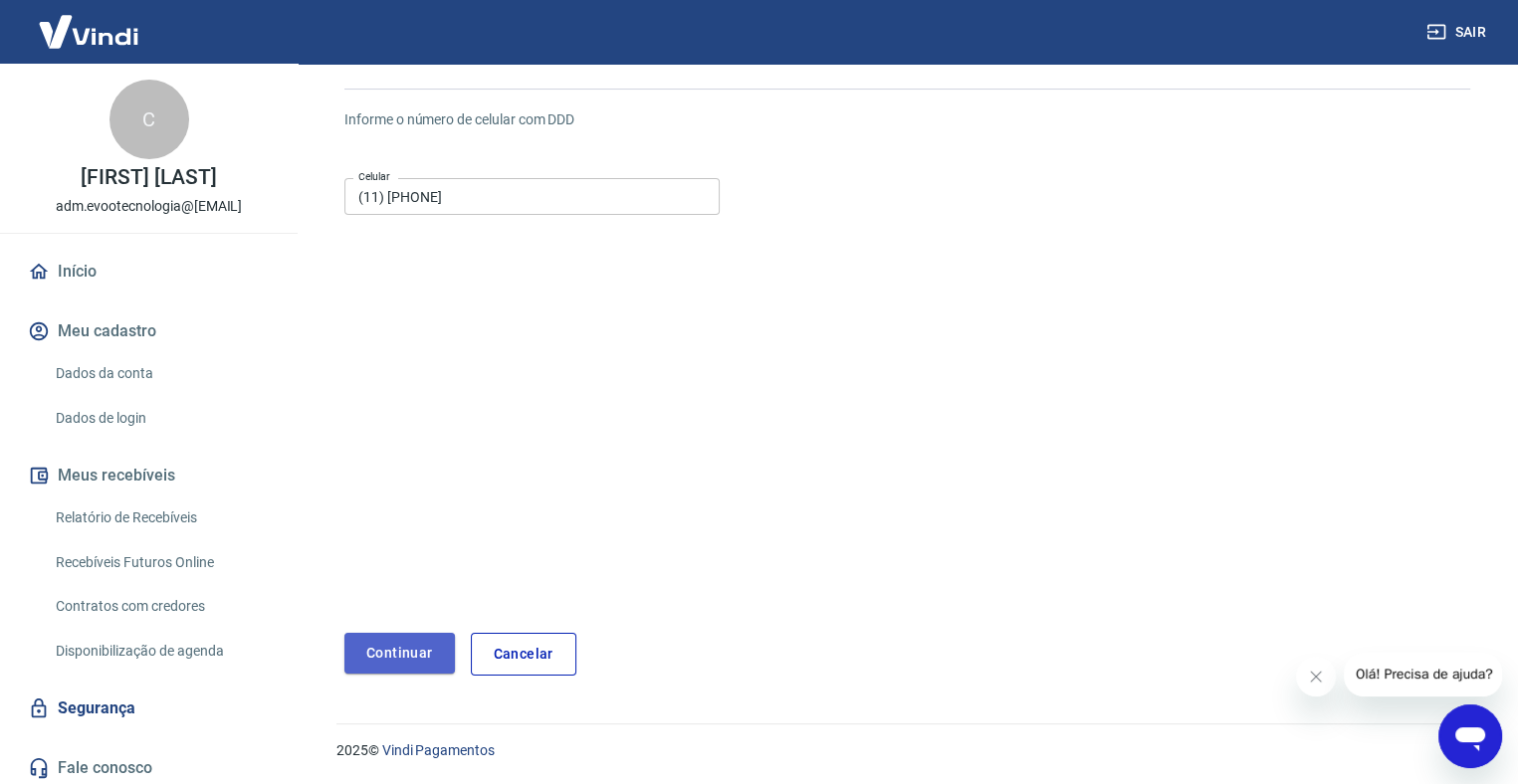 drag, startPoint x: 370, startPoint y: 660, endPoint x: 349, endPoint y: 678, distance: 27.658633 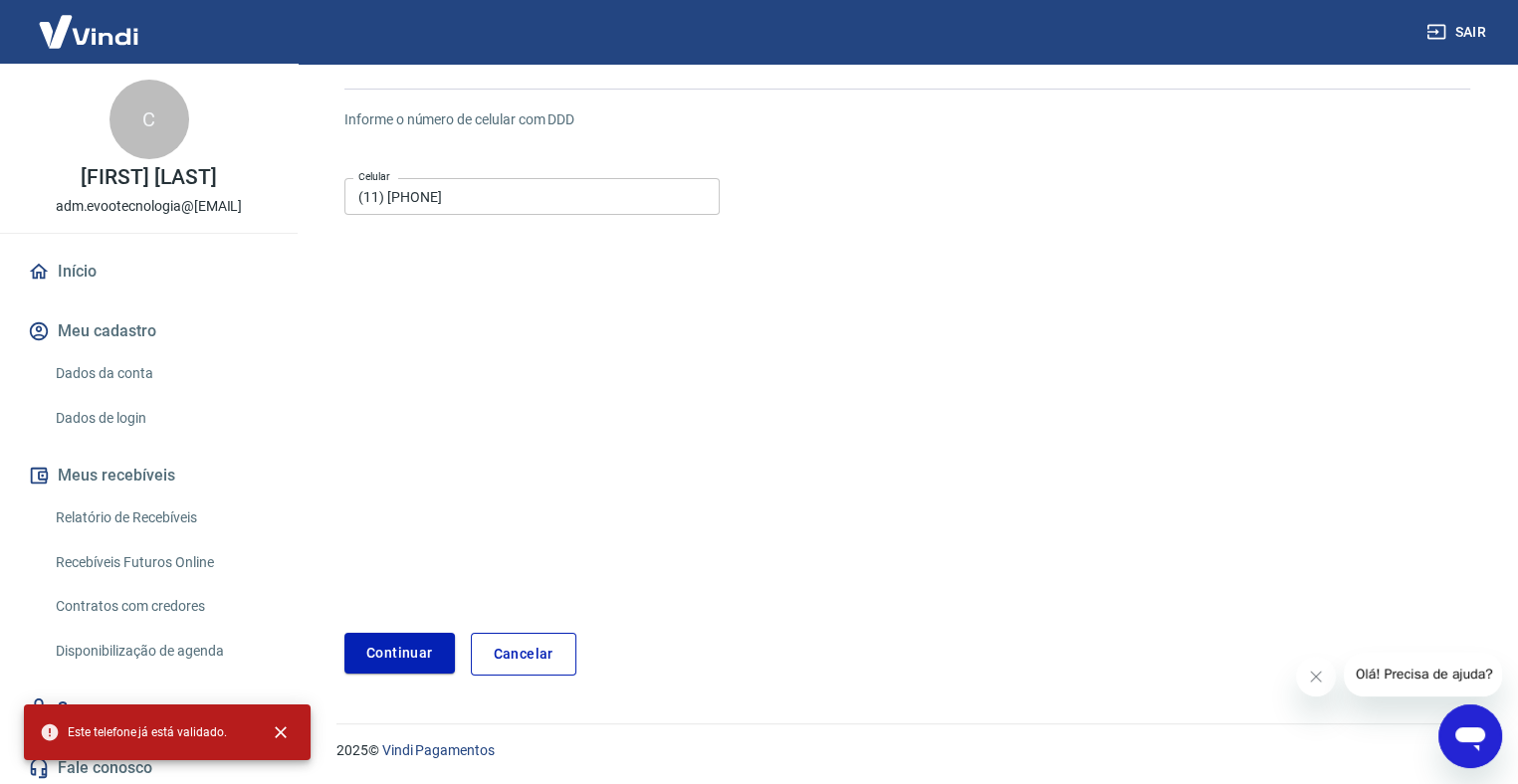 click on "Este telefone já está validado." at bounding box center (167, 732) 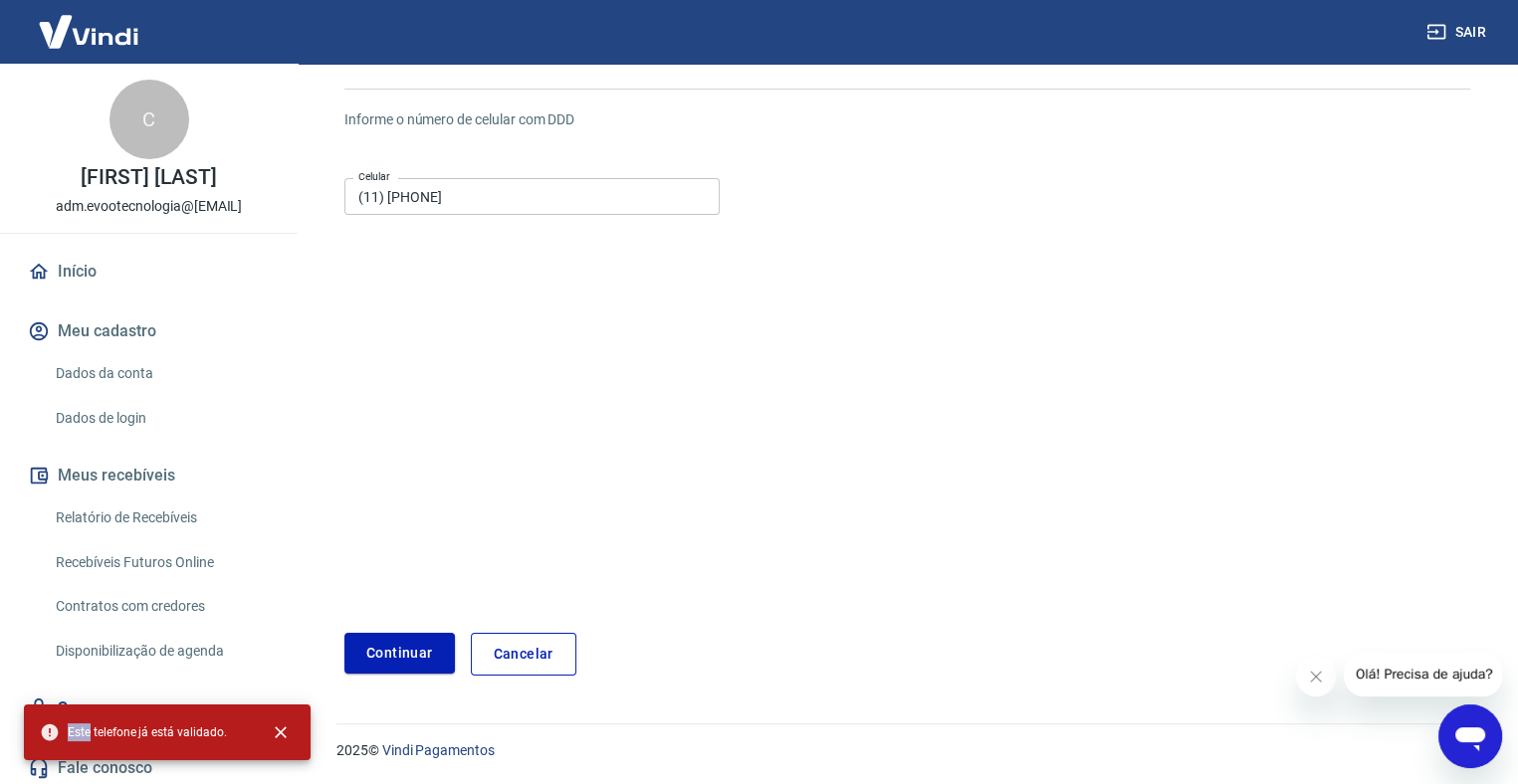 drag, startPoint x: 228, startPoint y: 713, endPoint x: 265, endPoint y: 599, distance: 119.854078 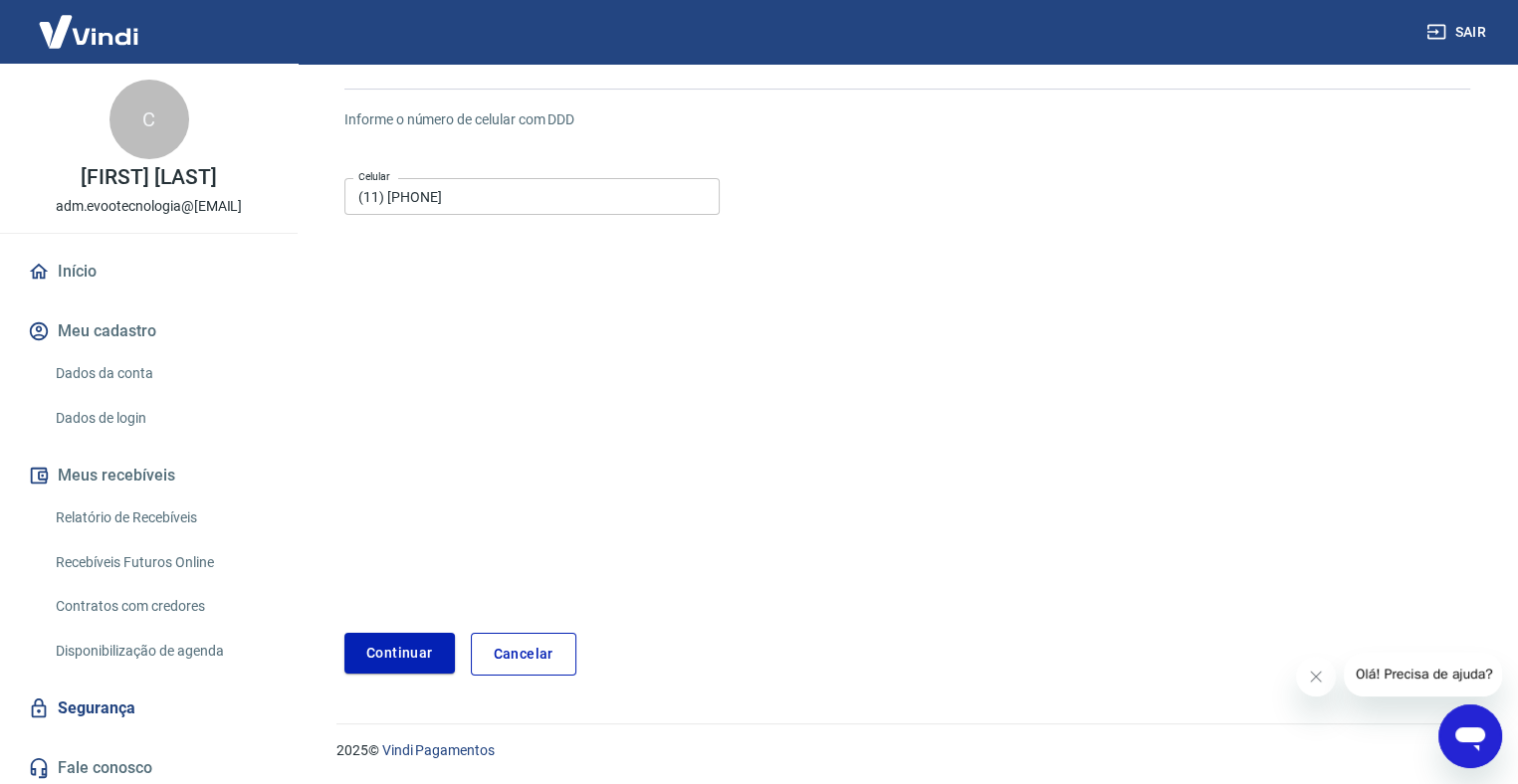 click on "Informe o número de celular com DDD Celular (11) [PHONE] Celular Continuar Cancelar" at bounding box center (907, 384) 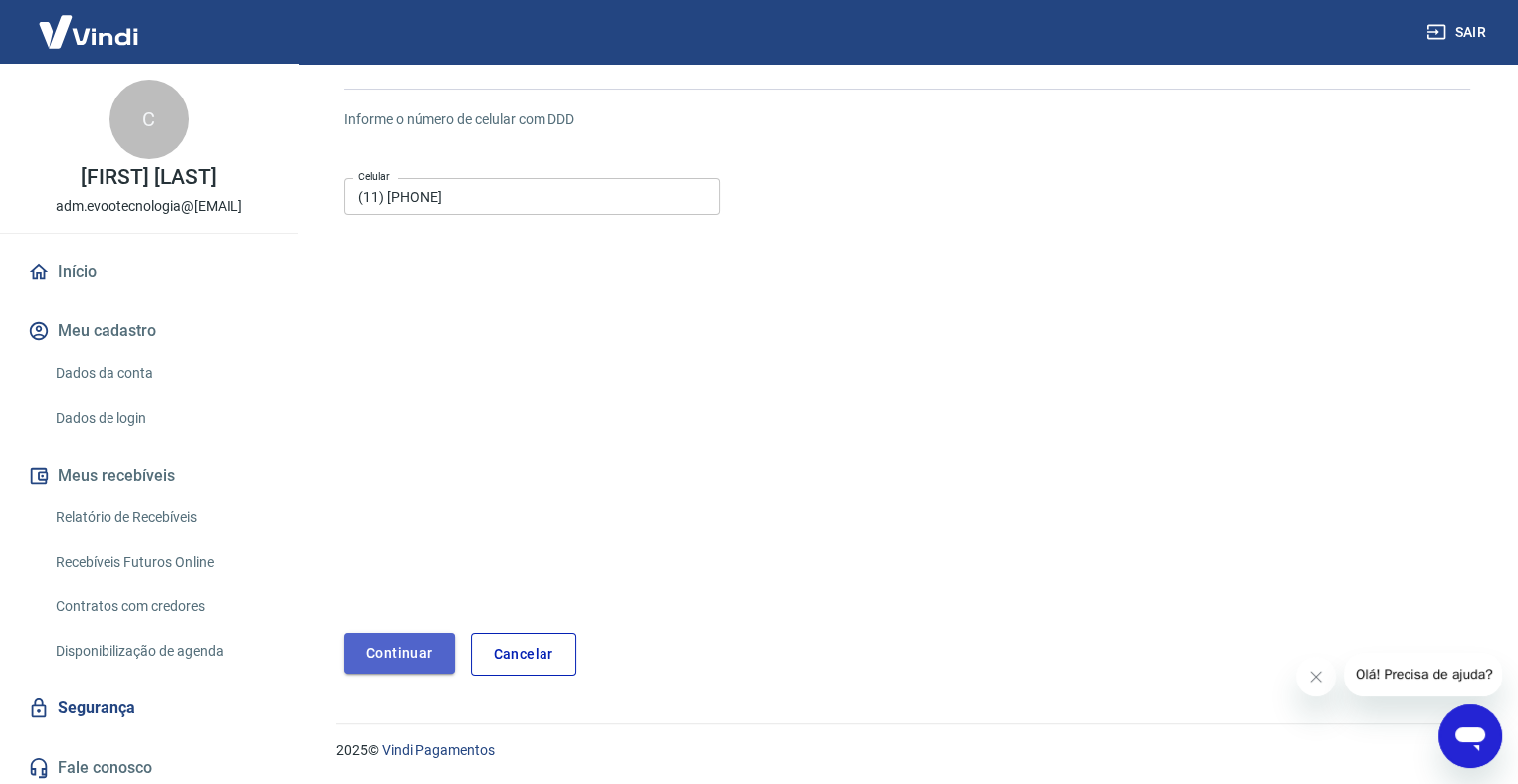 click on "Continuar" at bounding box center [399, 653] 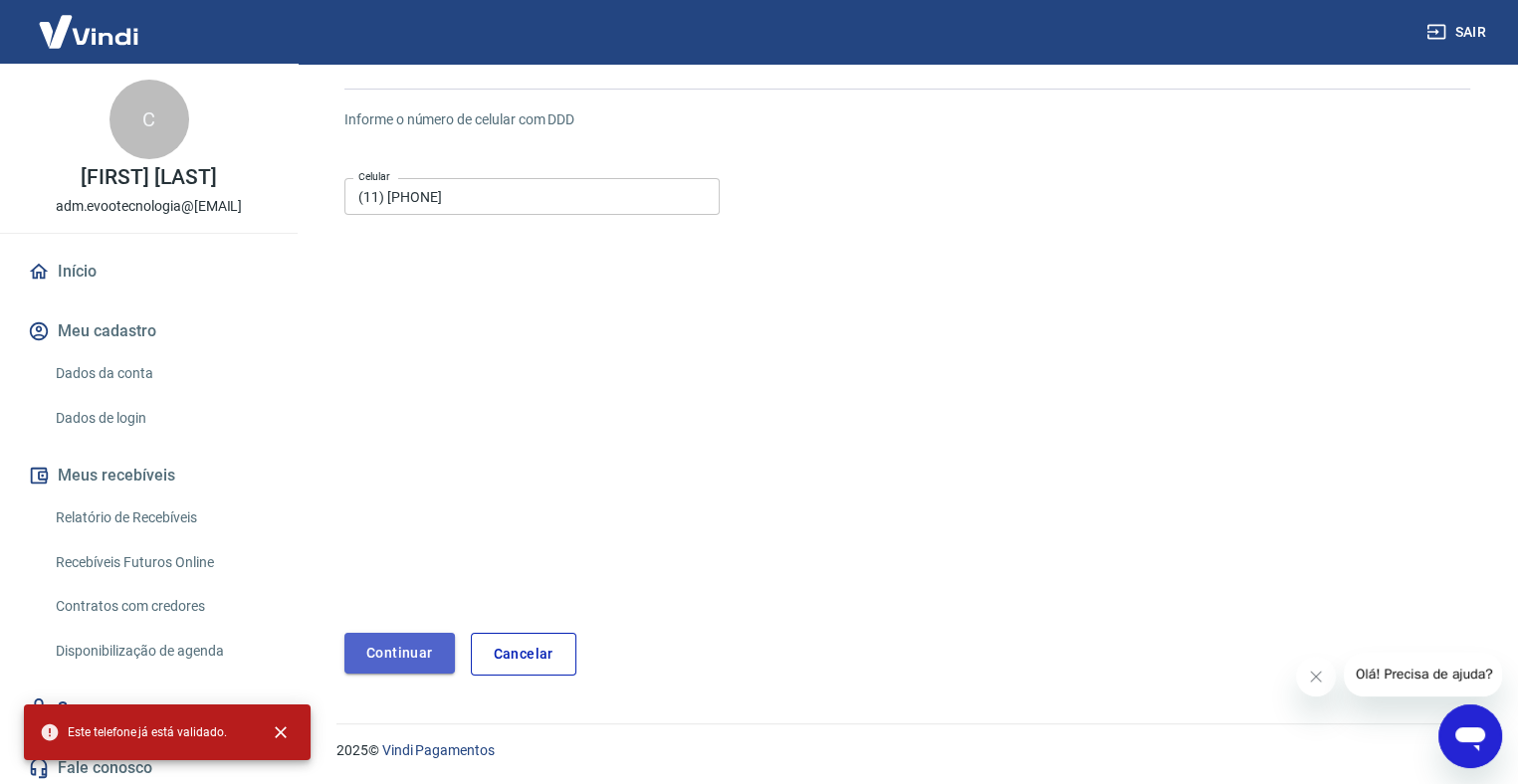 click on "Continuar" at bounding box center [399, 653] 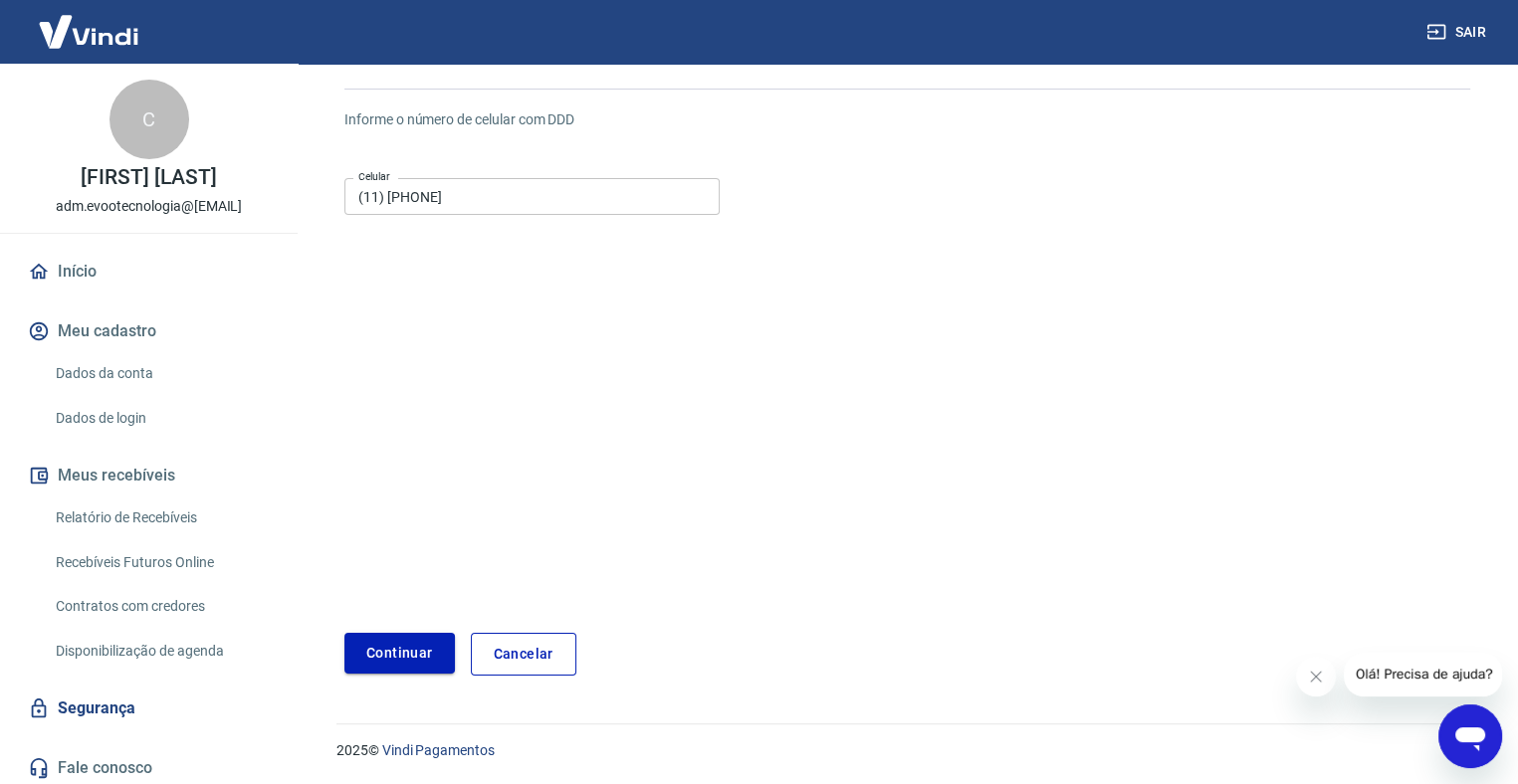 click on "Continuar" at bounding box center (399, 653) 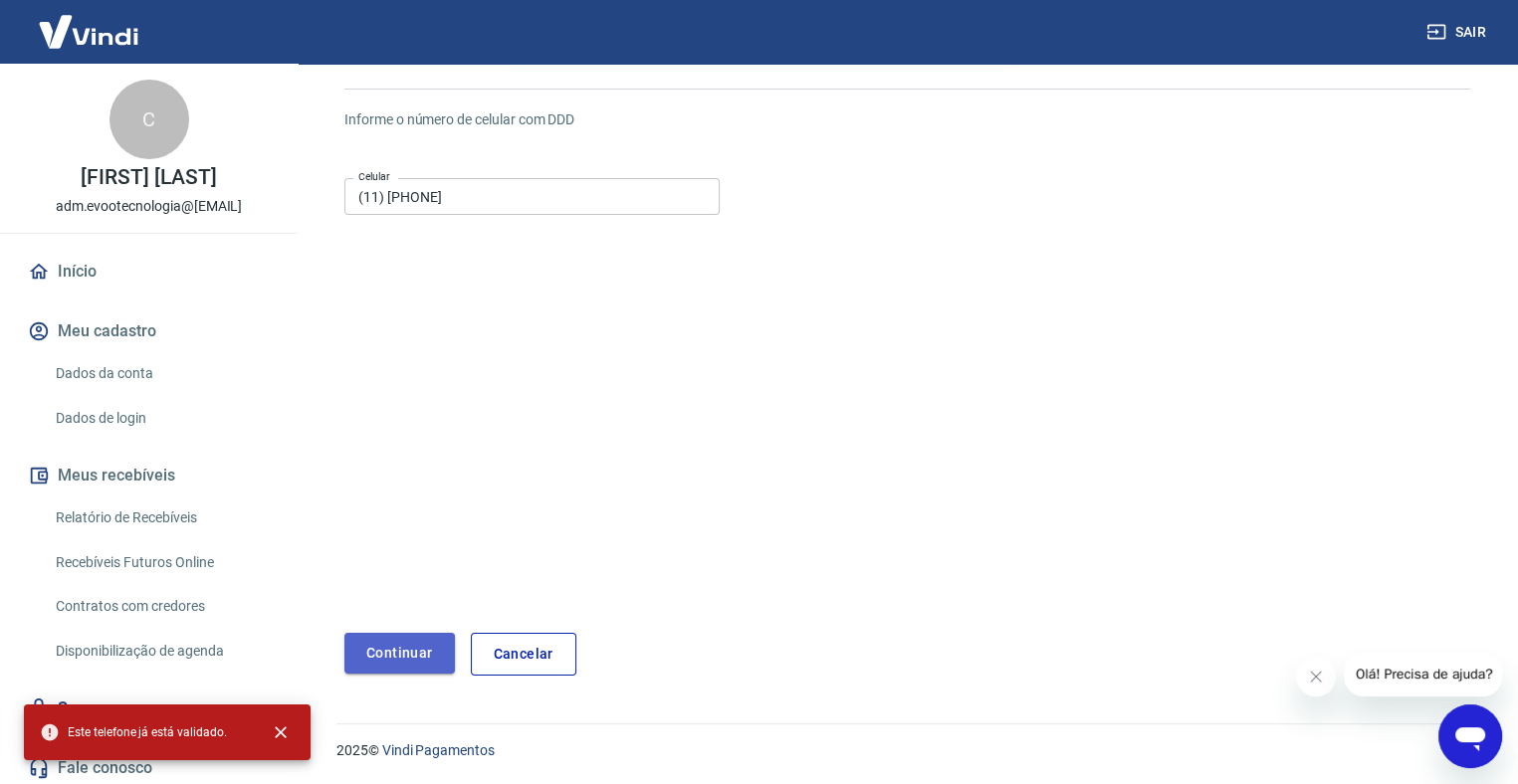 click on "Continuar" at bounding box center (399, 653) 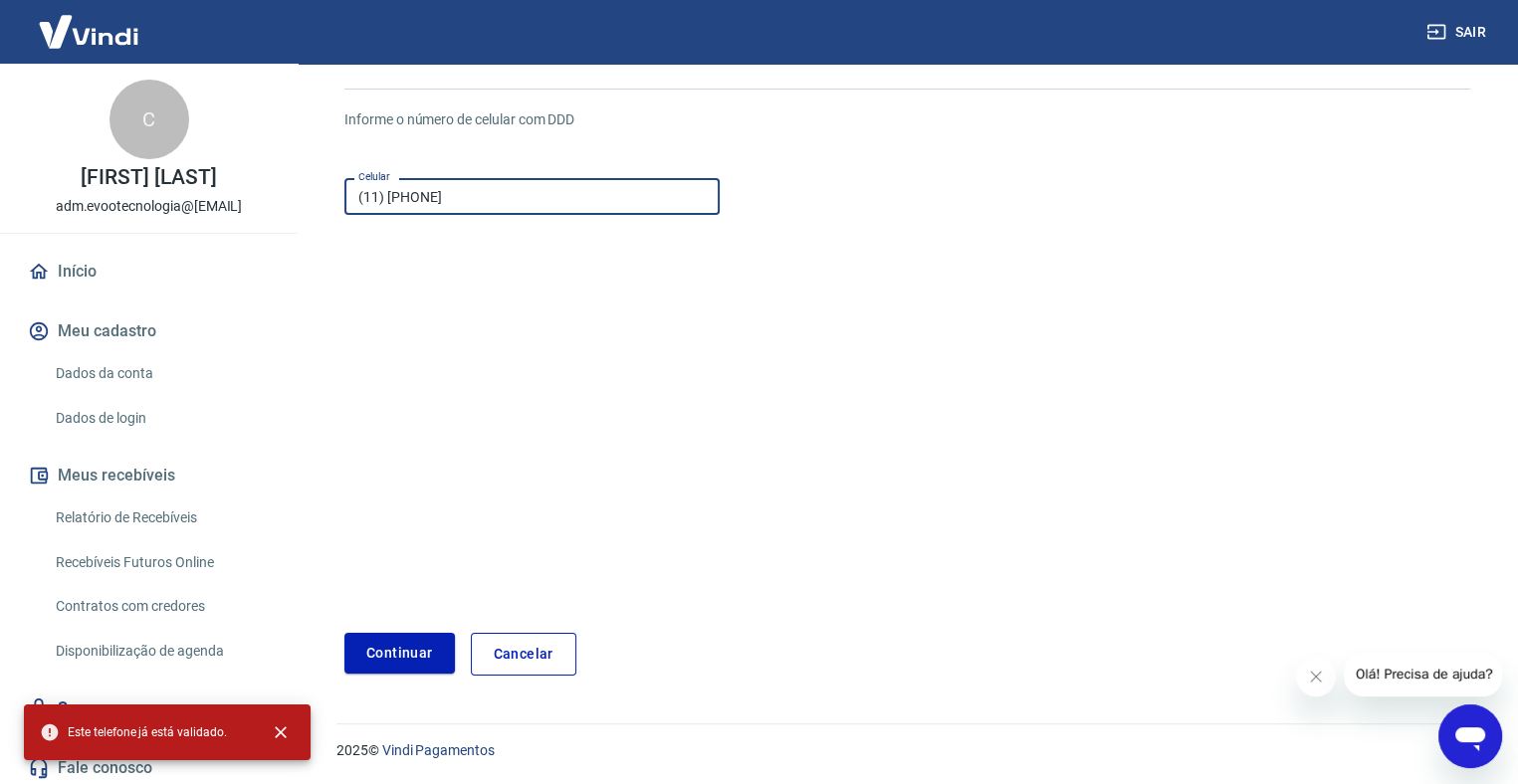 click on "(11) [PHONE]" at bounding box center (532, 196) 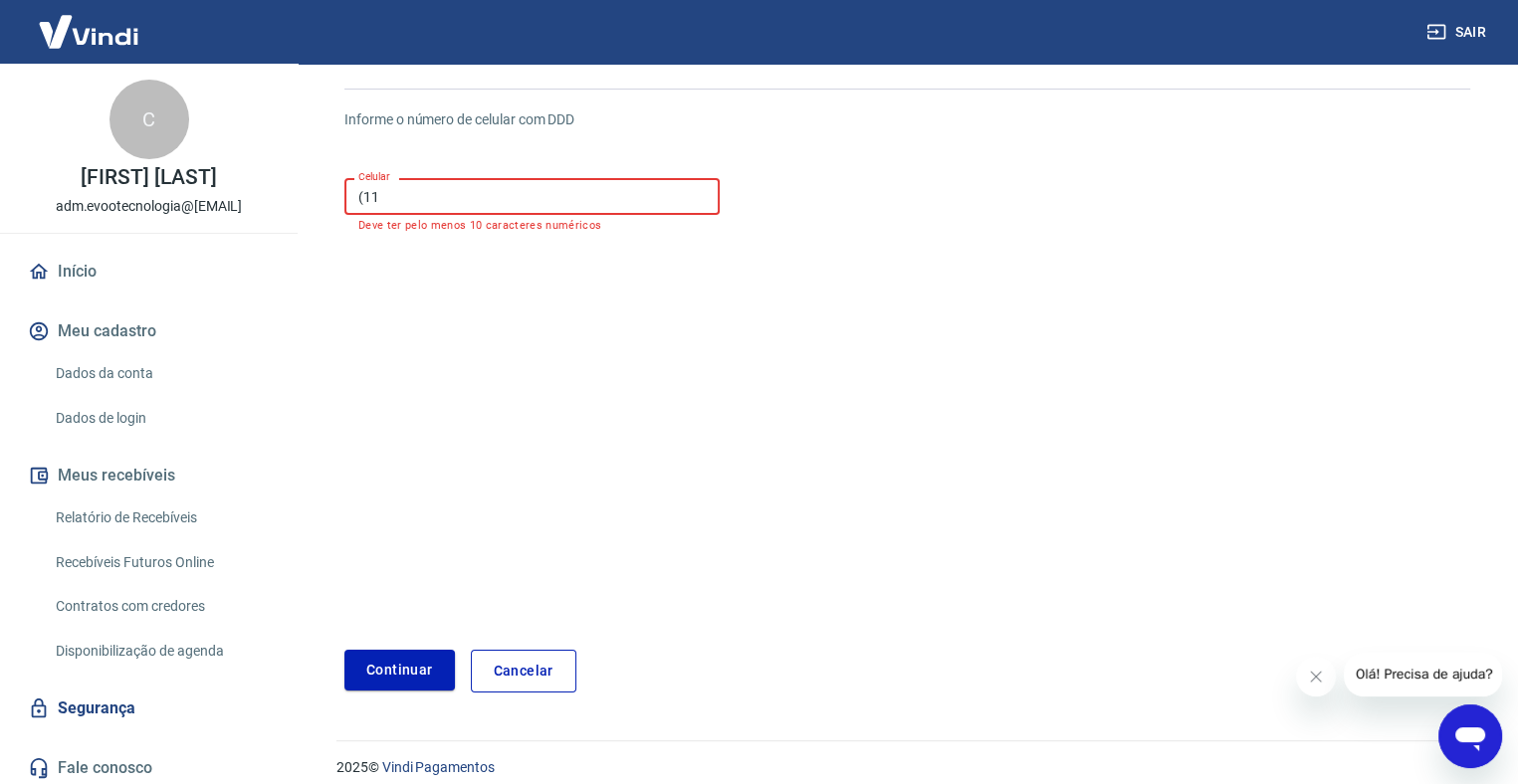 type on "(1" 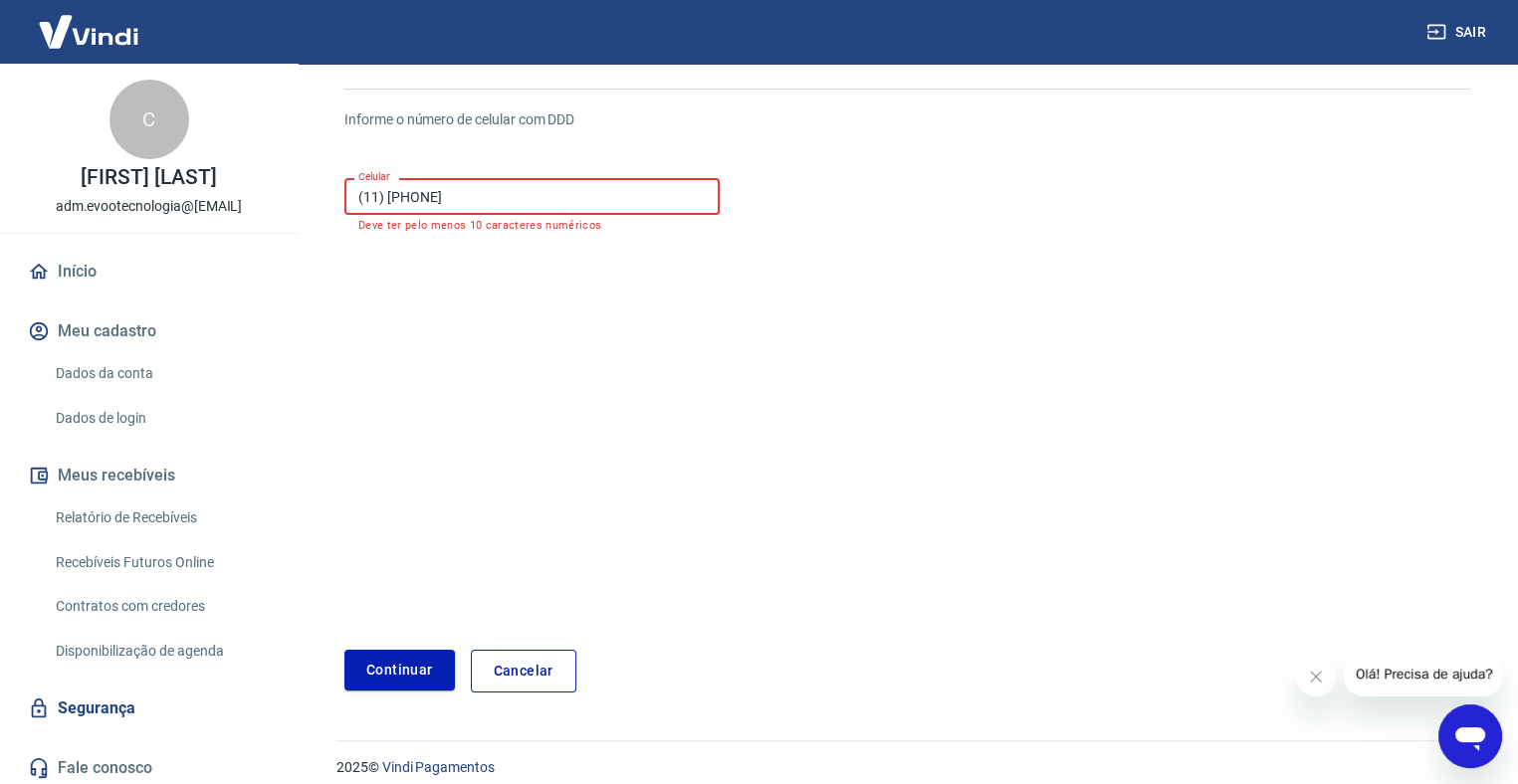 type on "(11) [PHONE]" 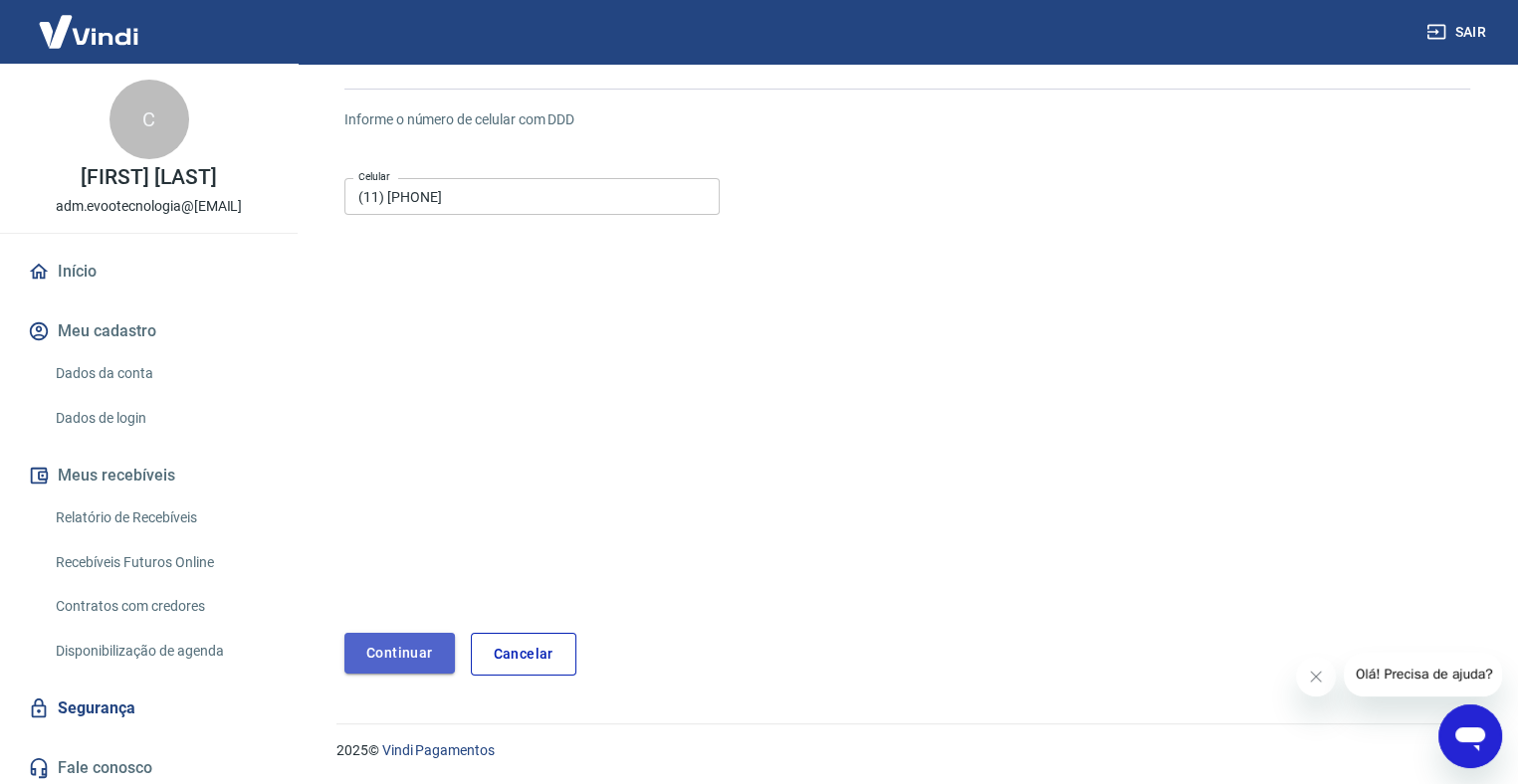 click on "Continuar" at bounding box center [399, 653] 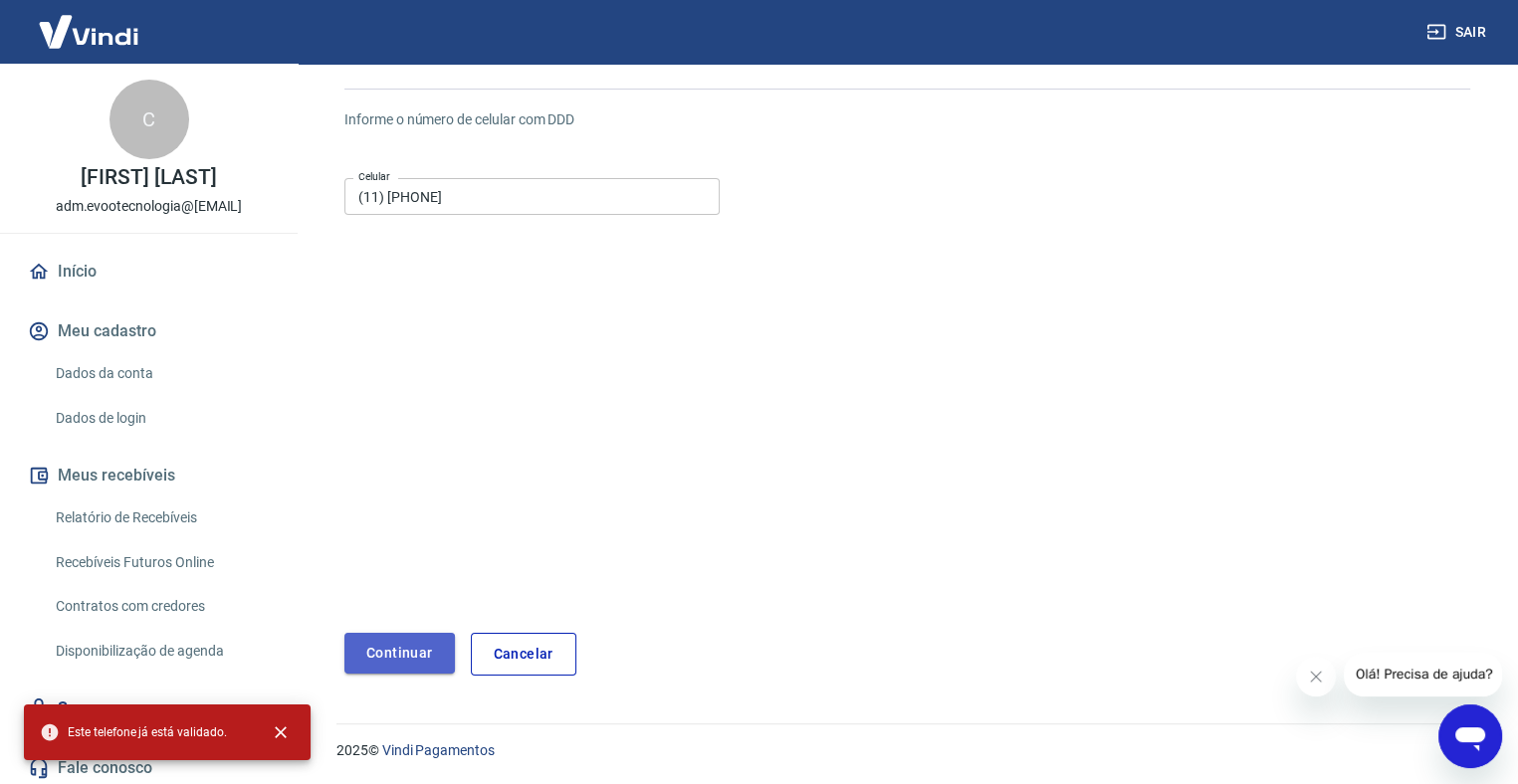 click on "Continuar" at bounding box center (399, 653) 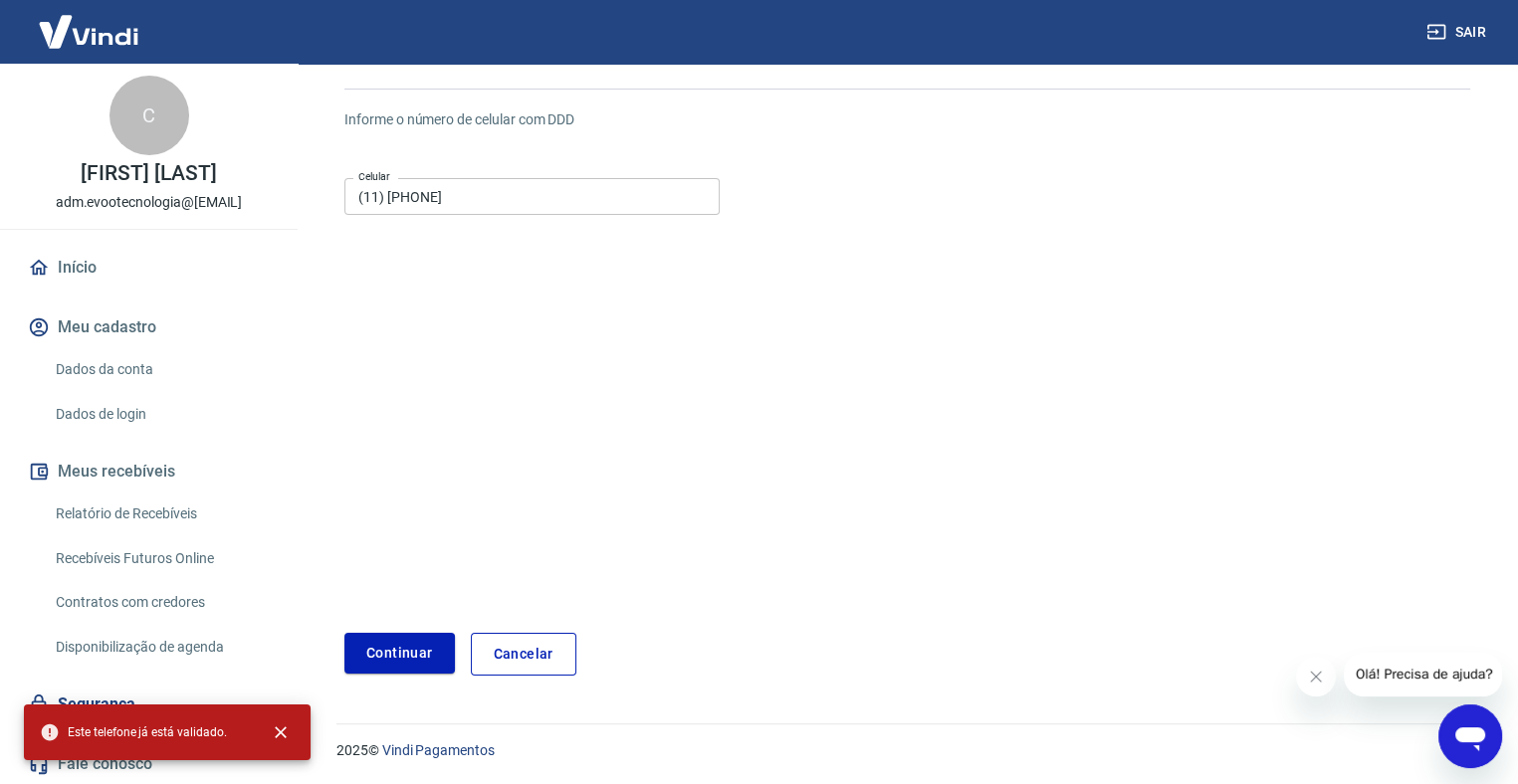 scroll, scrollTop: 5, scrollLeft: 0, axis: vertical 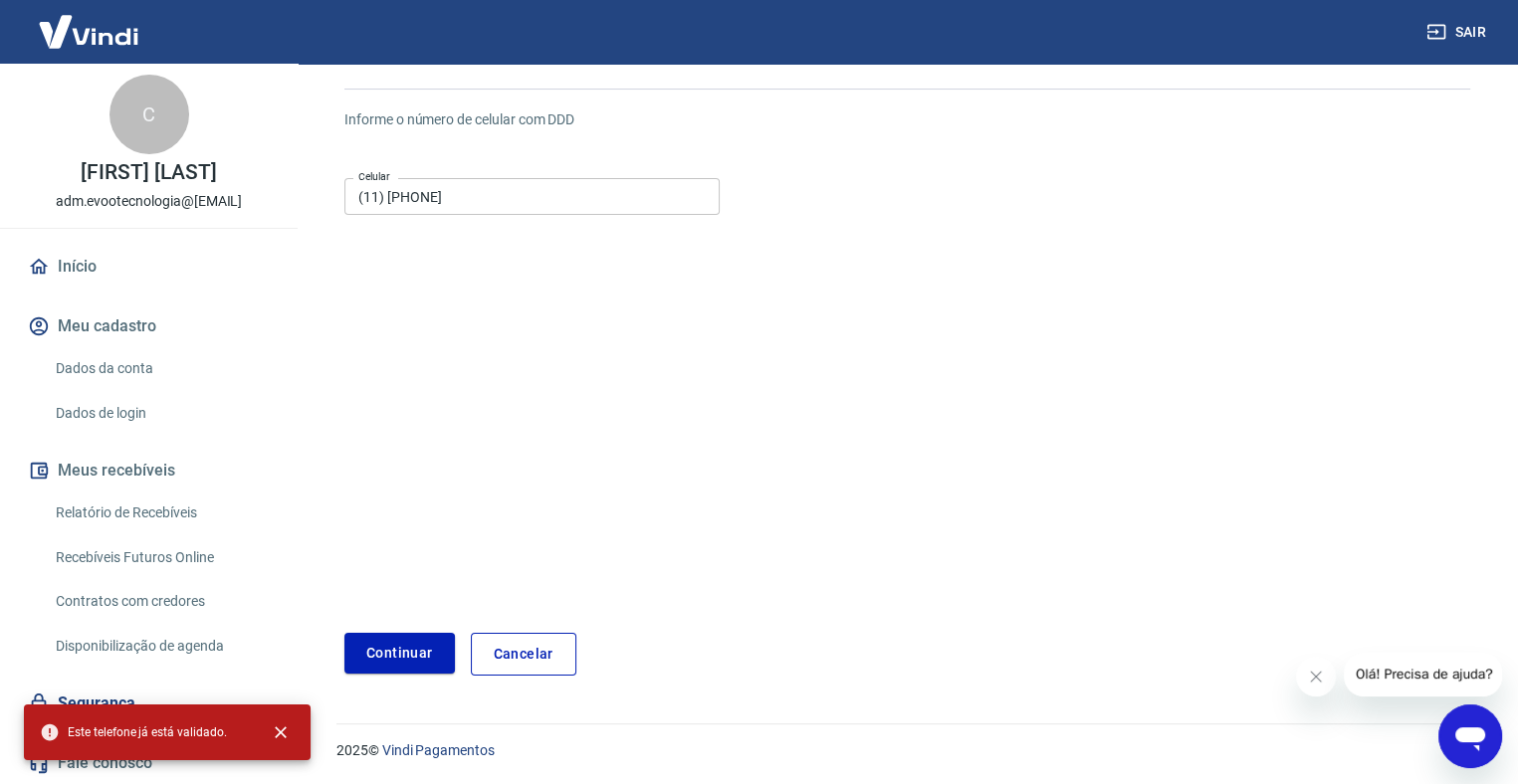 click on "Informe o número de celular com DDD Celular (11) [PHONE] Celular Continuar Cancelar" at bounding box center [907, 384] 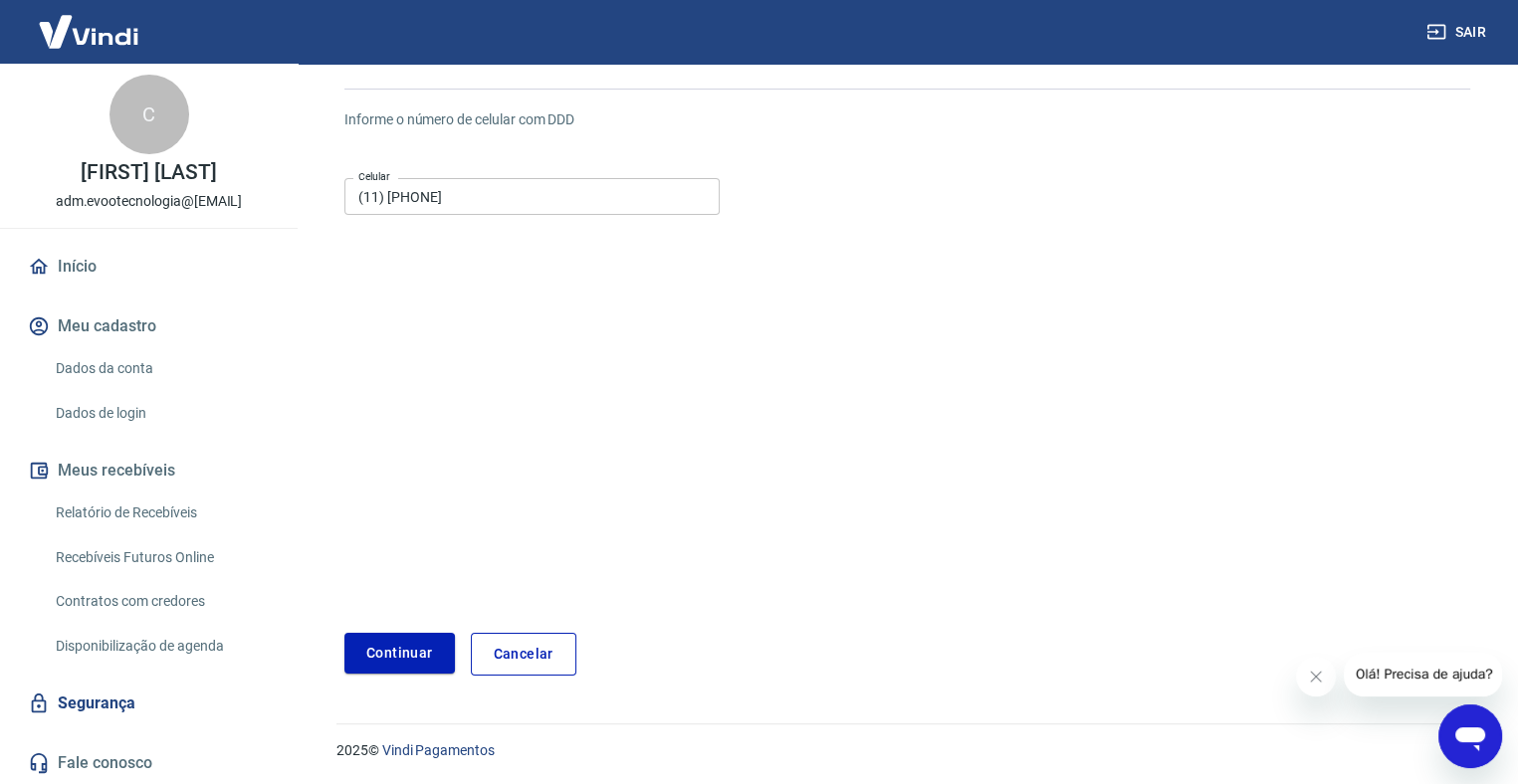 click on "Cancelar" at bounding box center (524, 654) 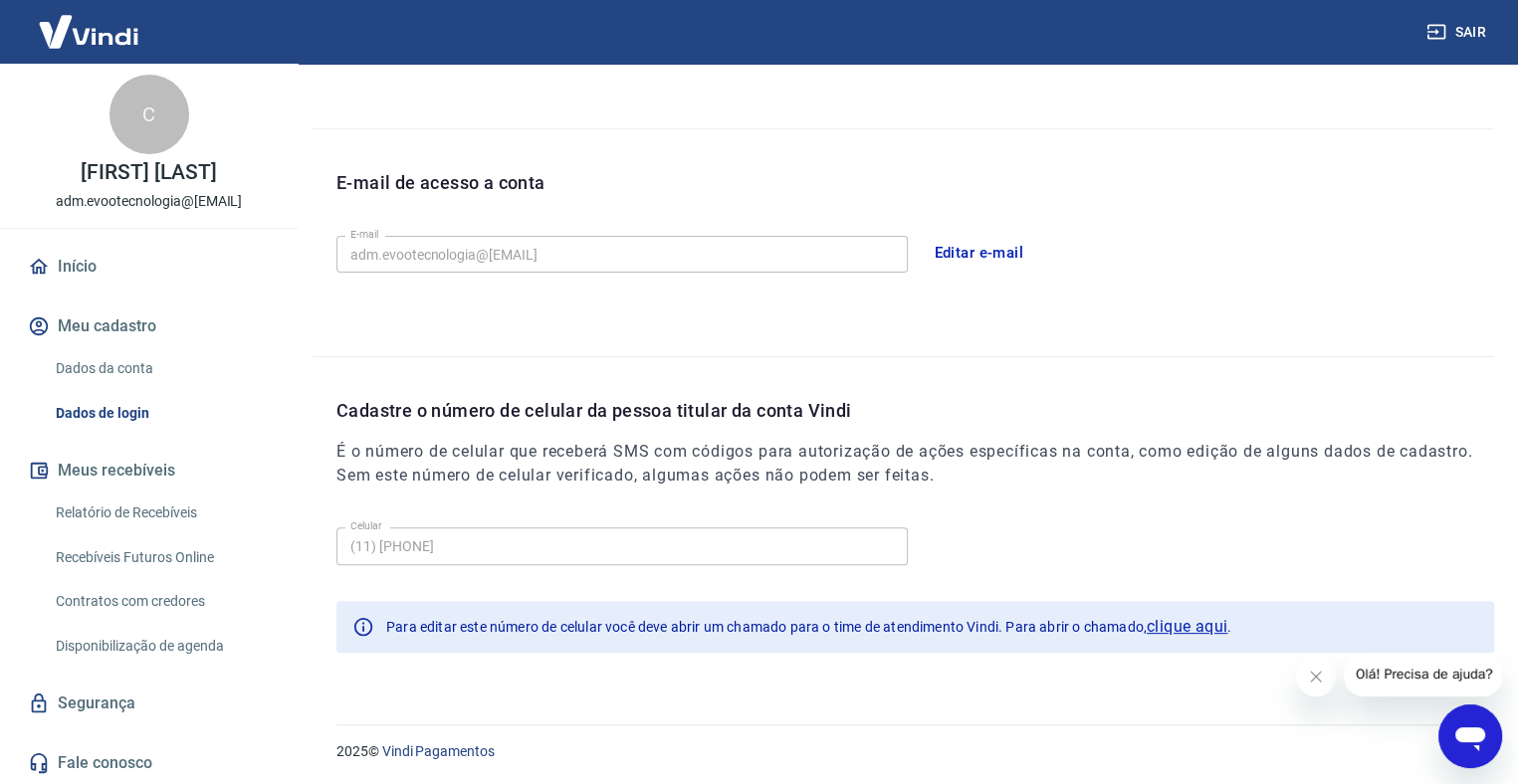 scroll, scrollTop: 474, scrollLeft: 0, axis: vertical 